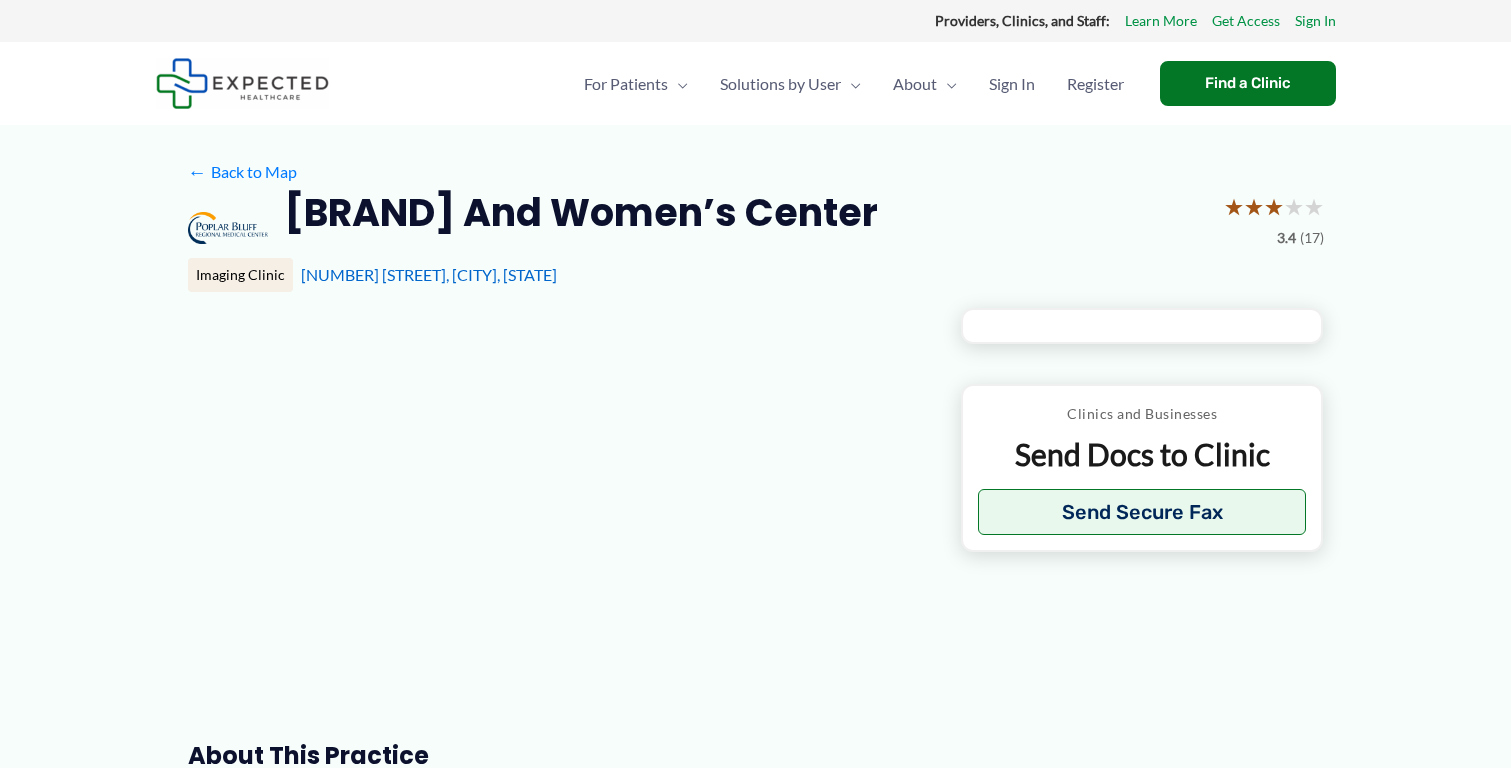 scroll, scrollTop: 0, scrollLeft: 0, axis: both 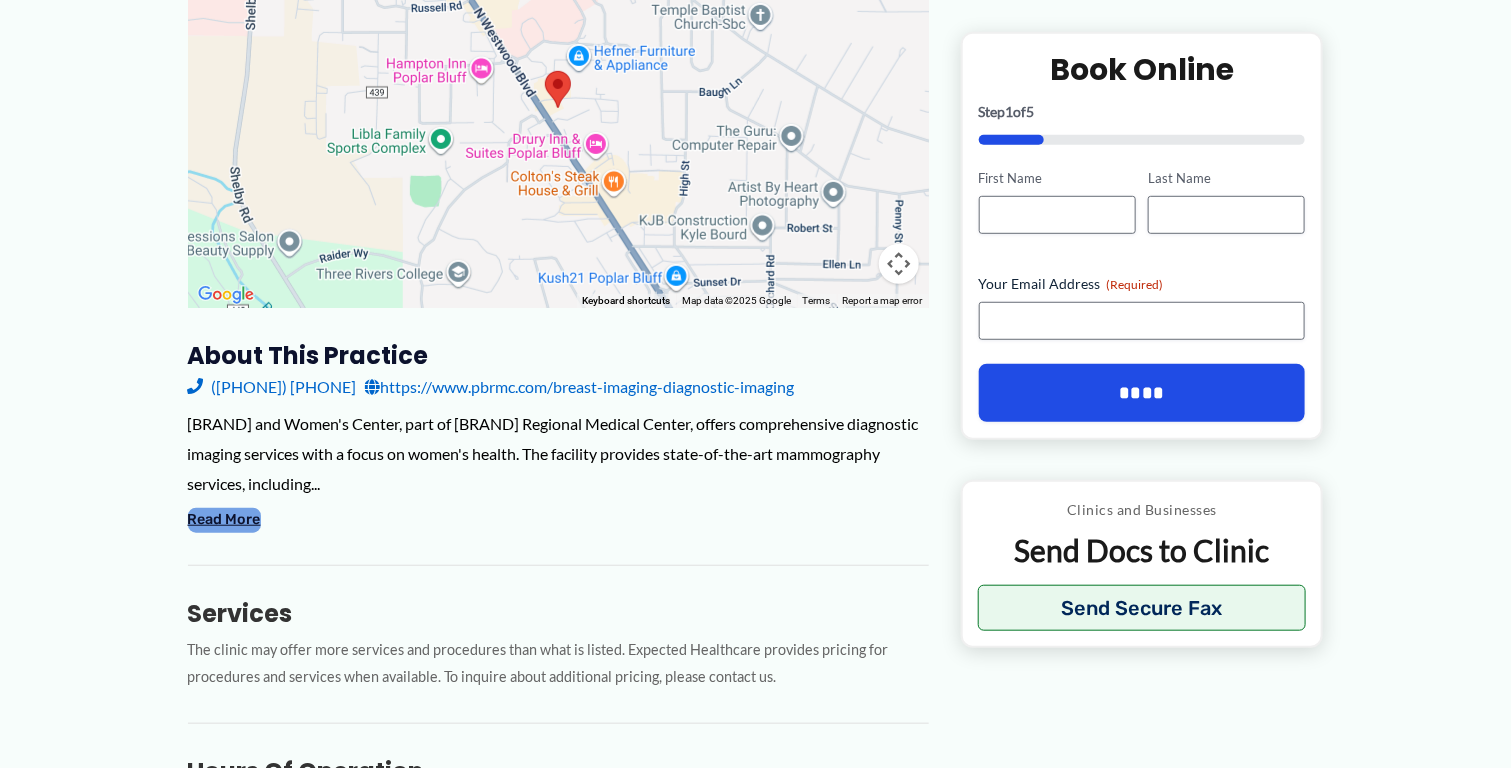 click on "Read More" at bounding box center (224, 520) 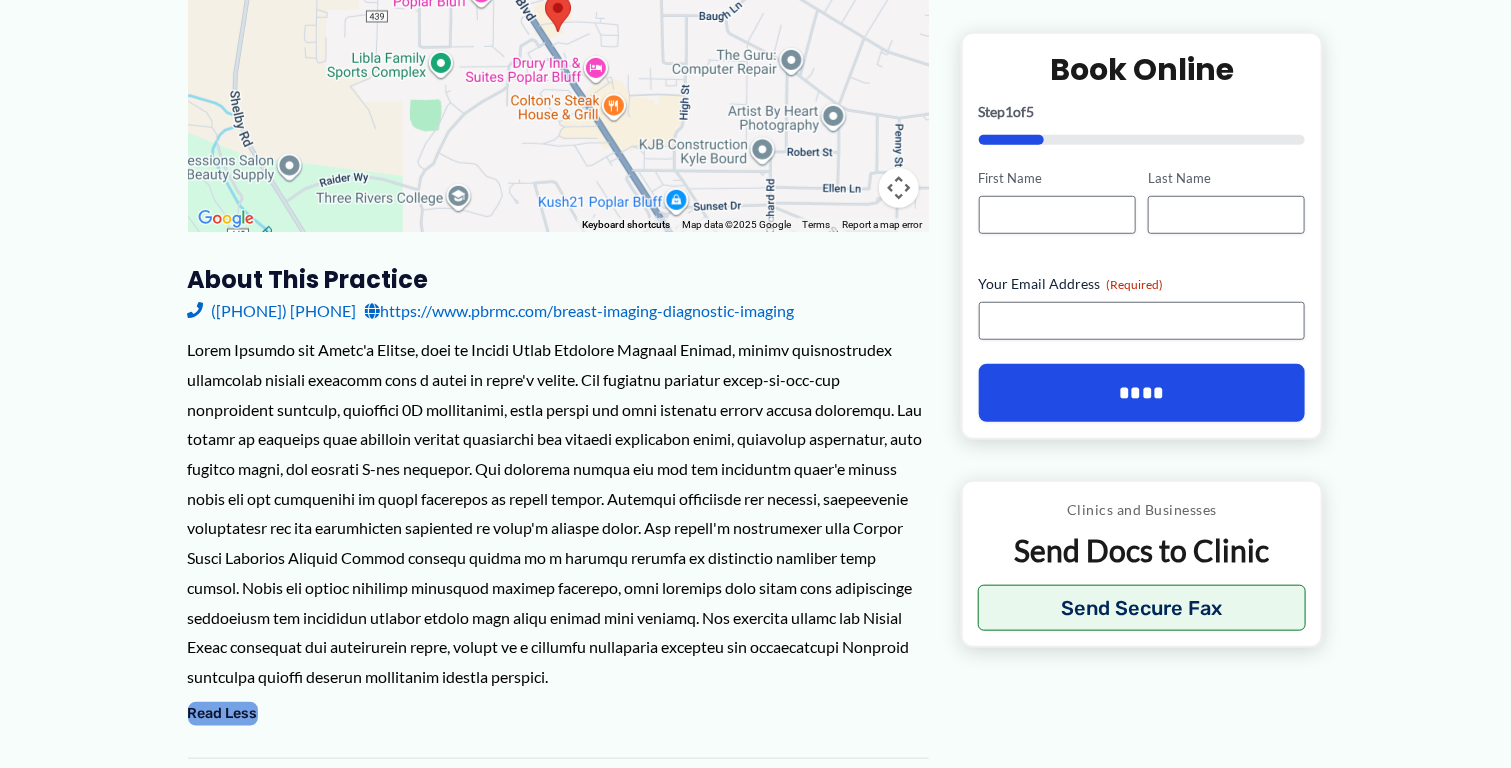 scroll, scrollTop: 300, scrollLeft: 0, axis: vertical 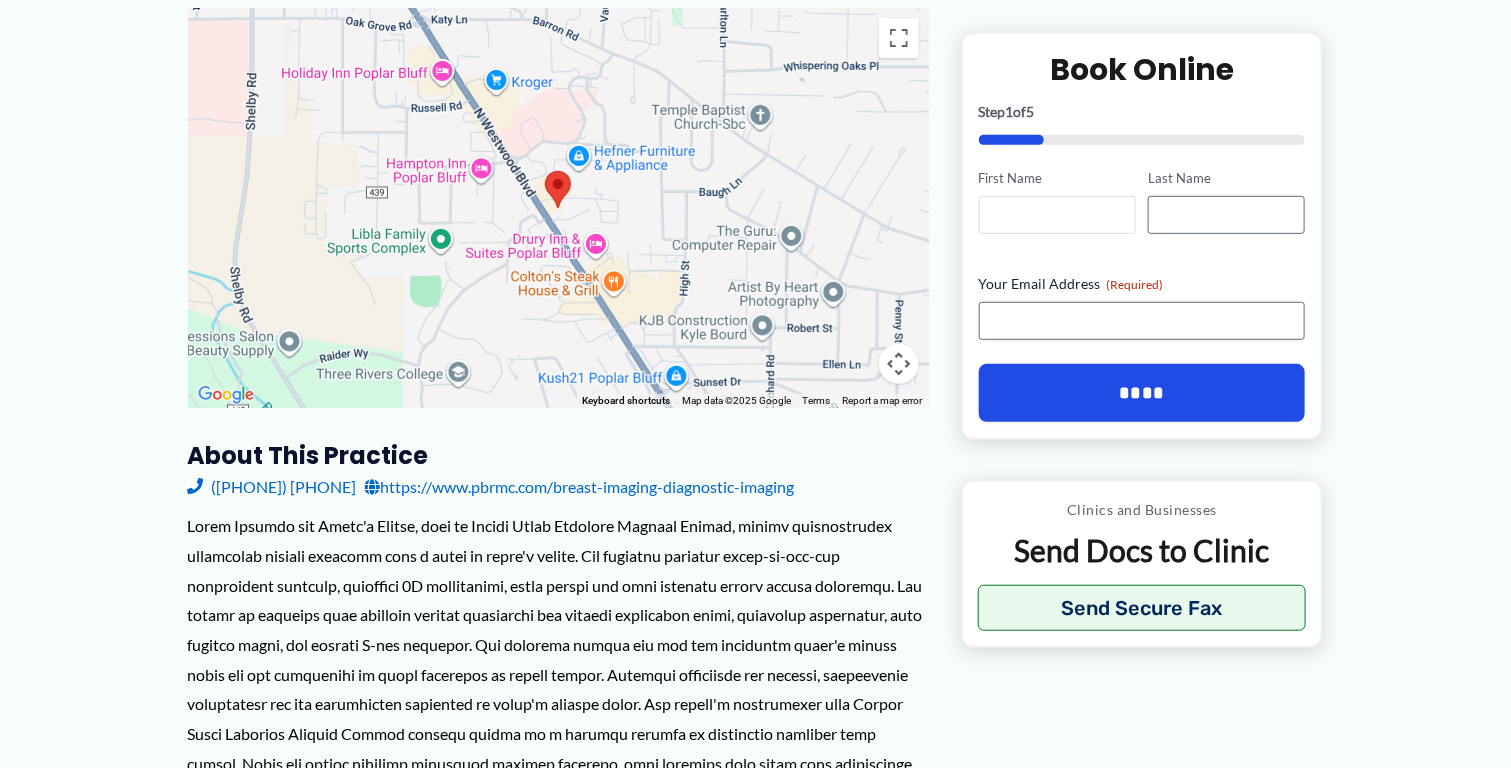 click on "First Name" at bounding box center (1057, 215) 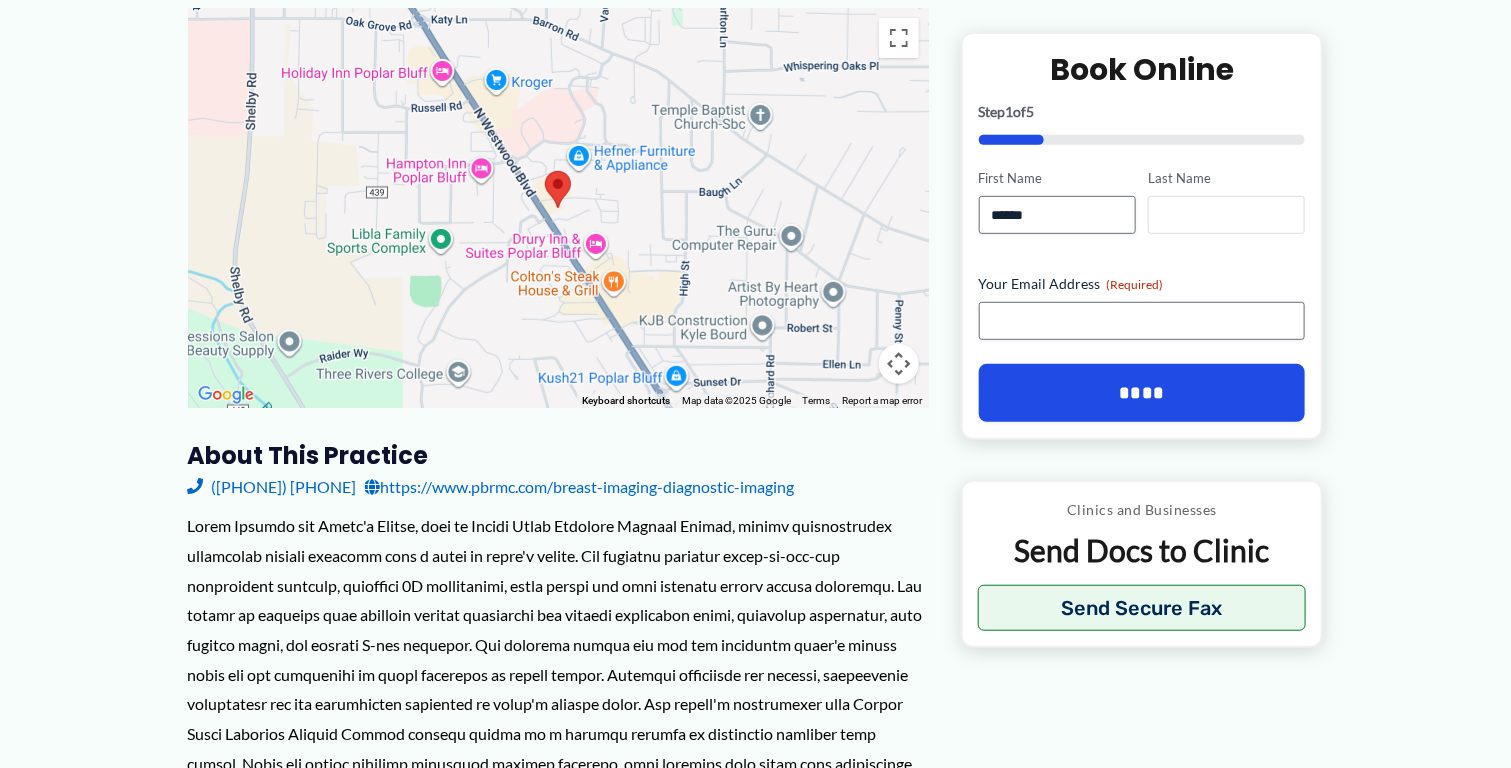 type on "*****" 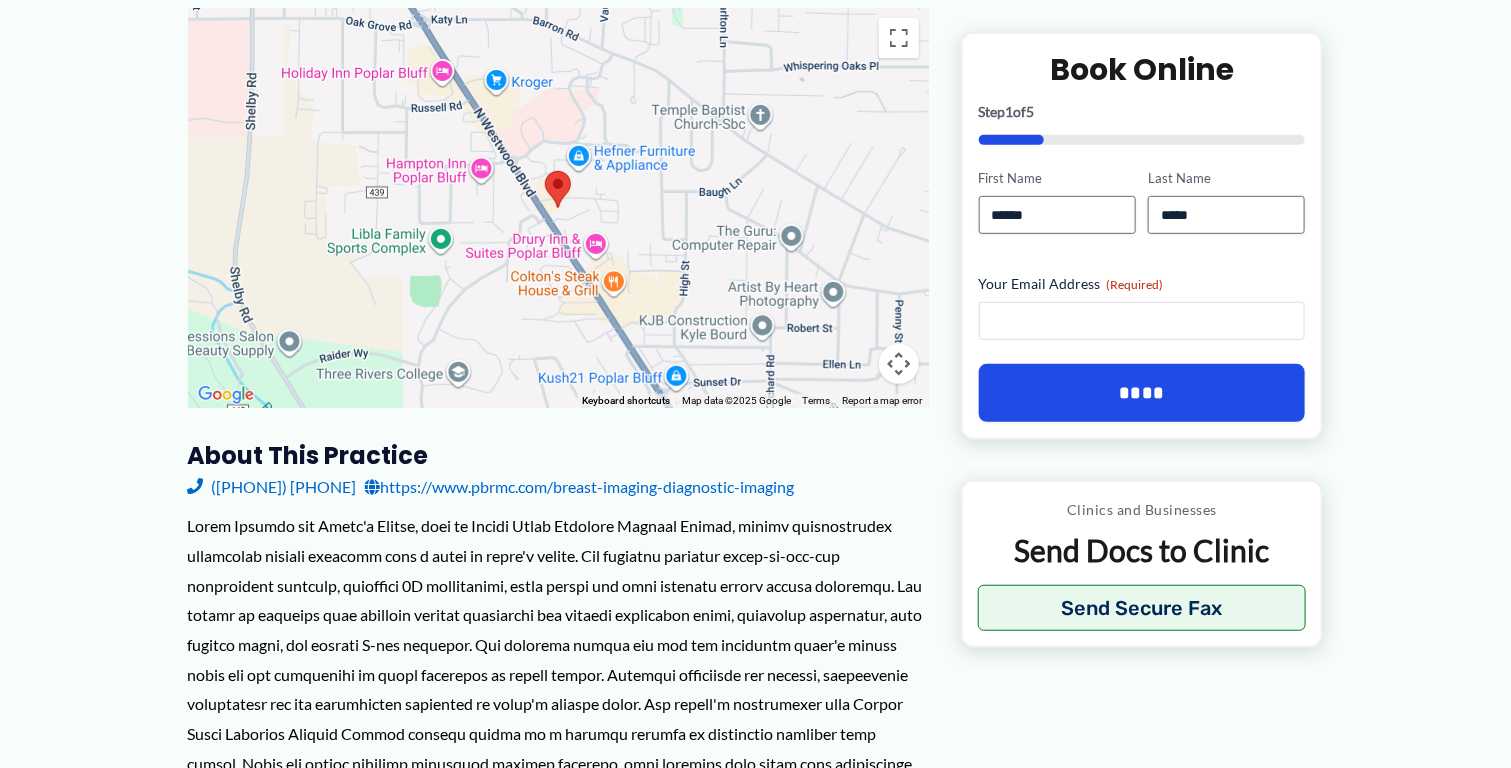 click on "Your Email Address (Required)" at bounding box center [1142, 321] 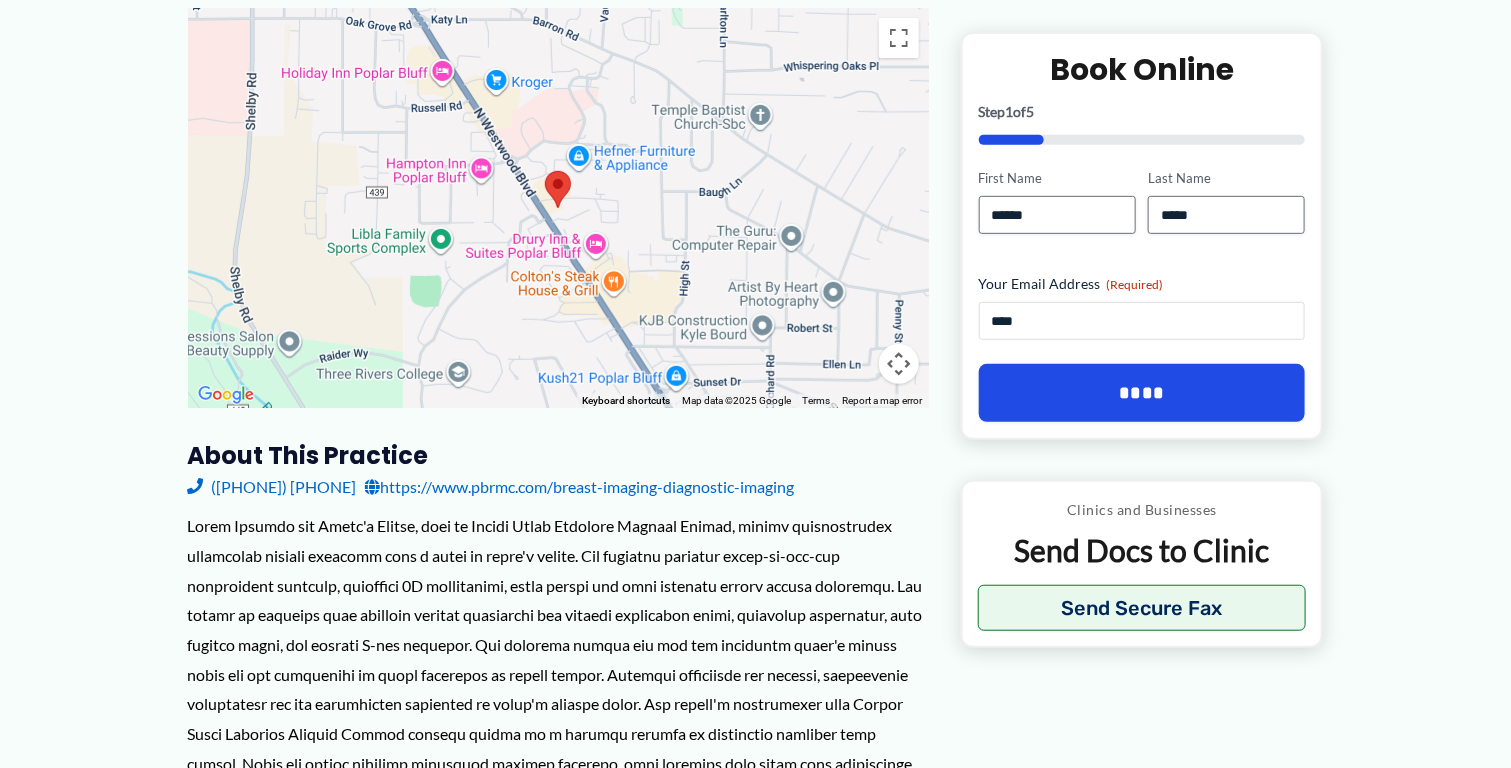 type on "****" 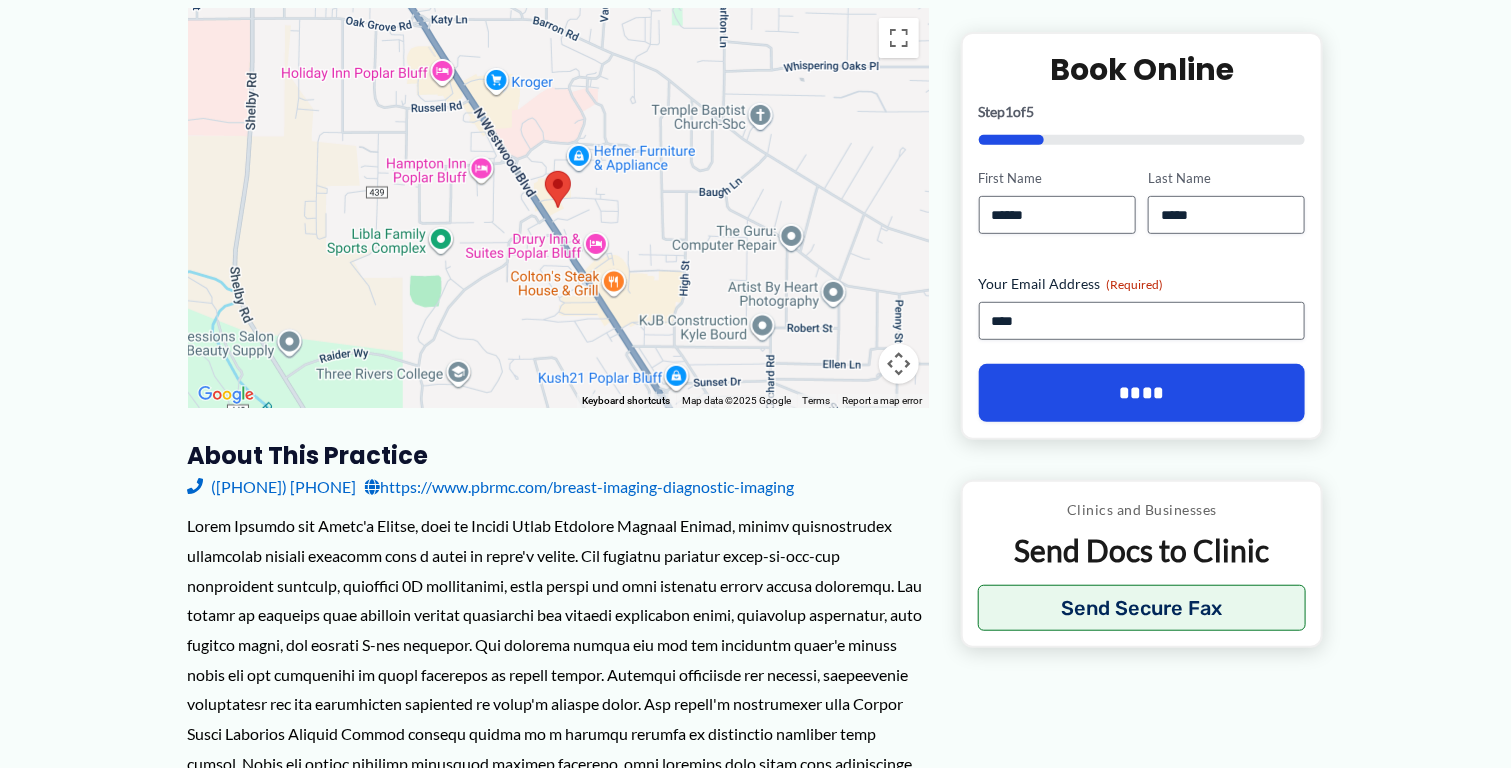 click on "**********" at bounding box center (1142, 254) 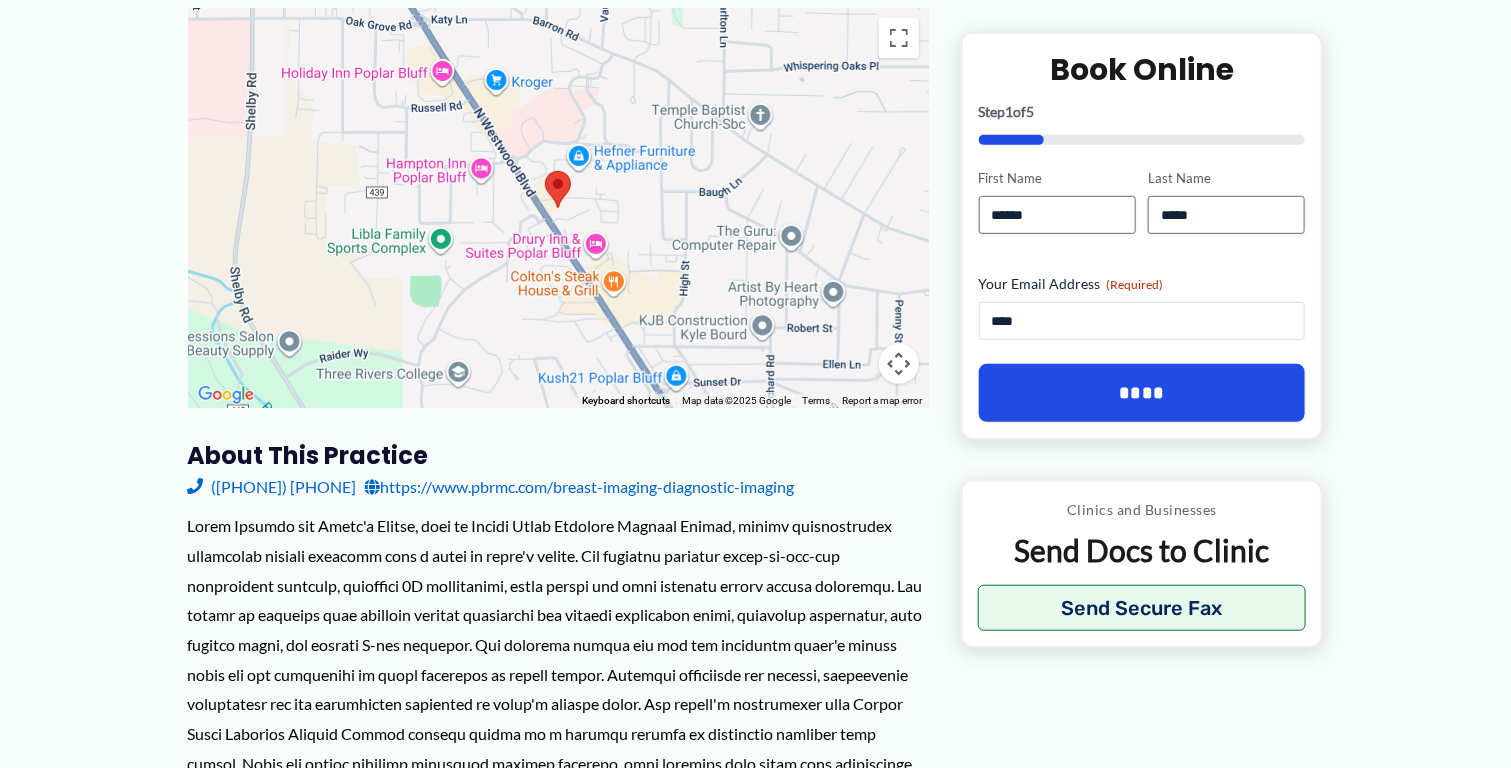click on "****" at bounding box center [1142, 321] 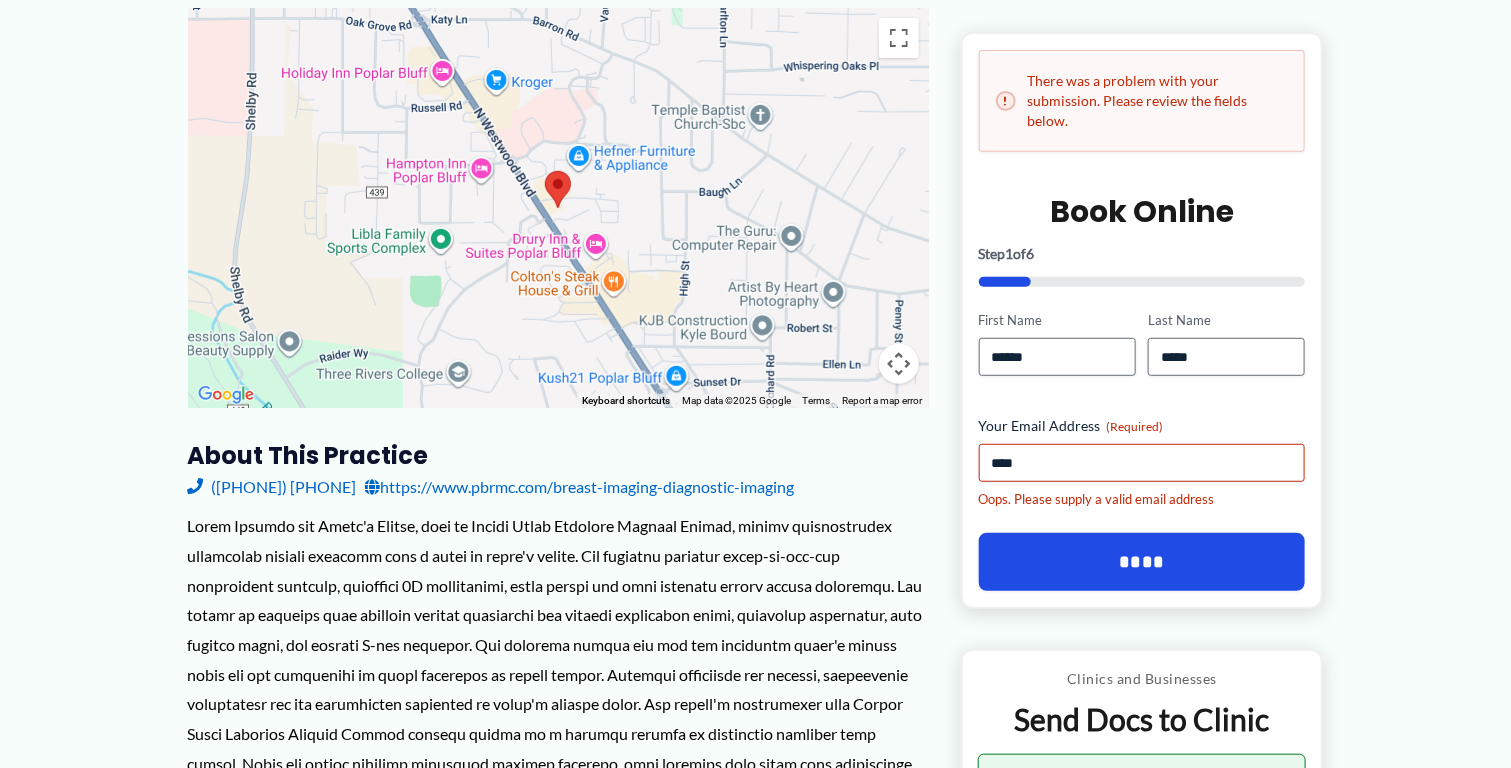 scroll, scrollTop: 250, scrollLeft: 0, axis: vertical 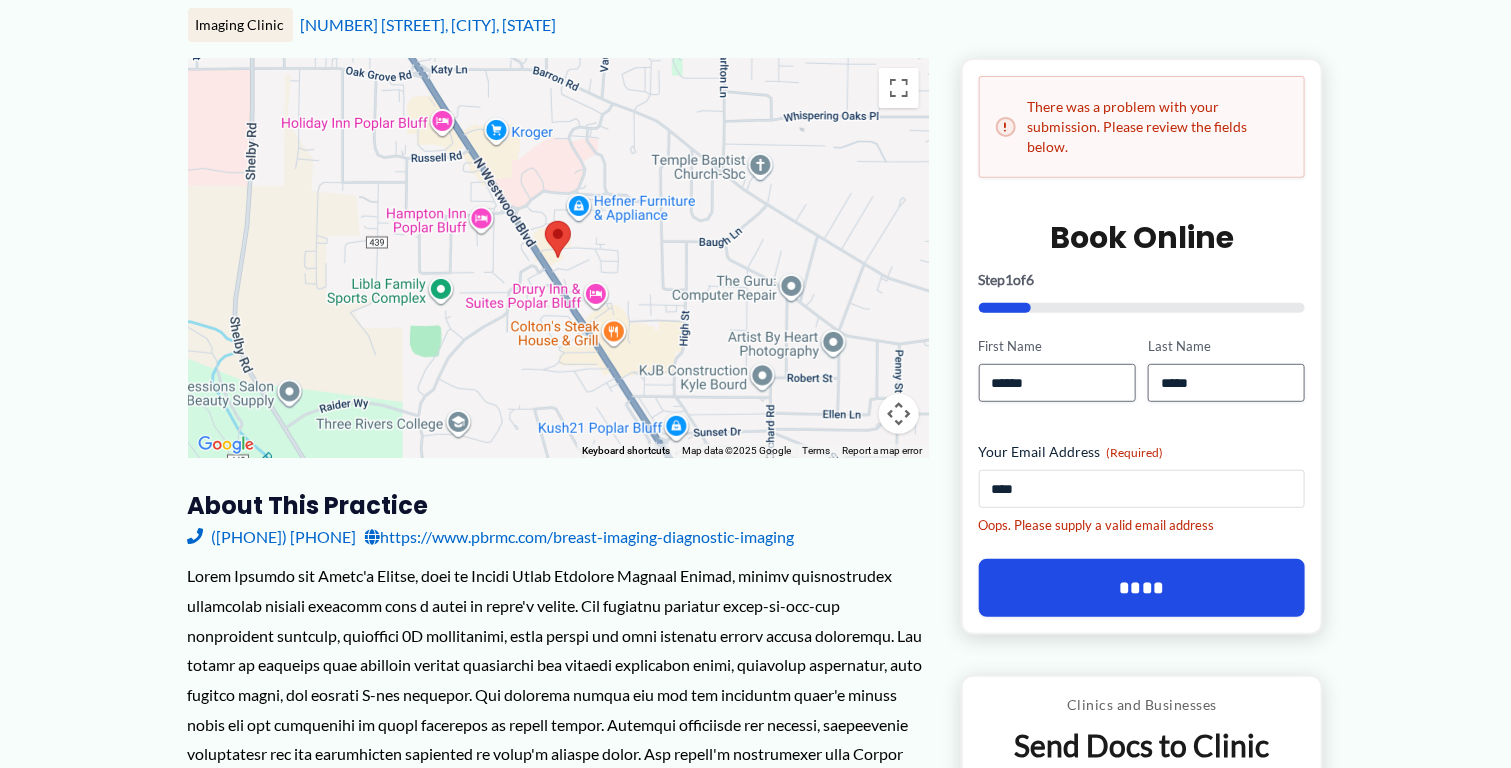 click on "****" at bounding box center (1142, 489) 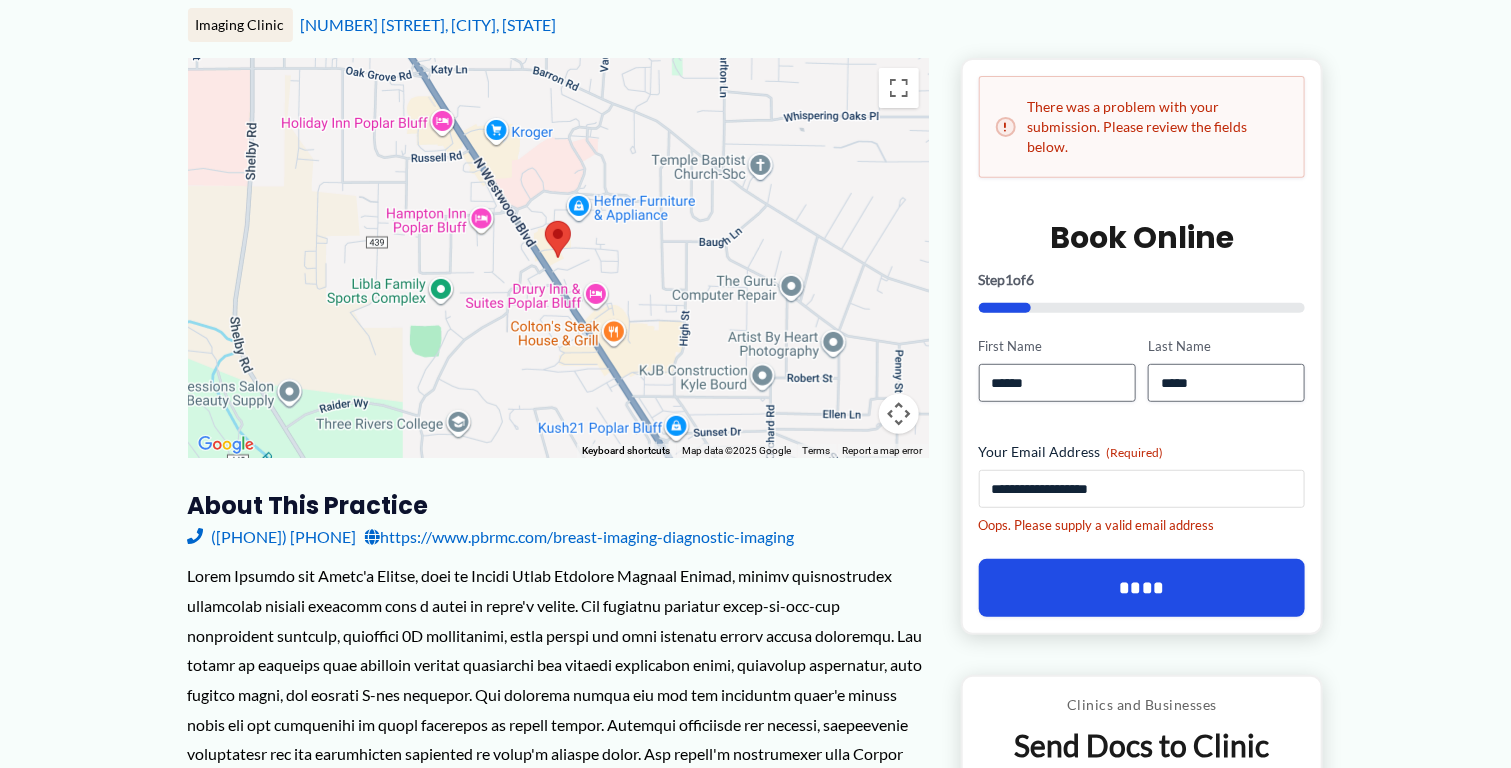 type on "**********" 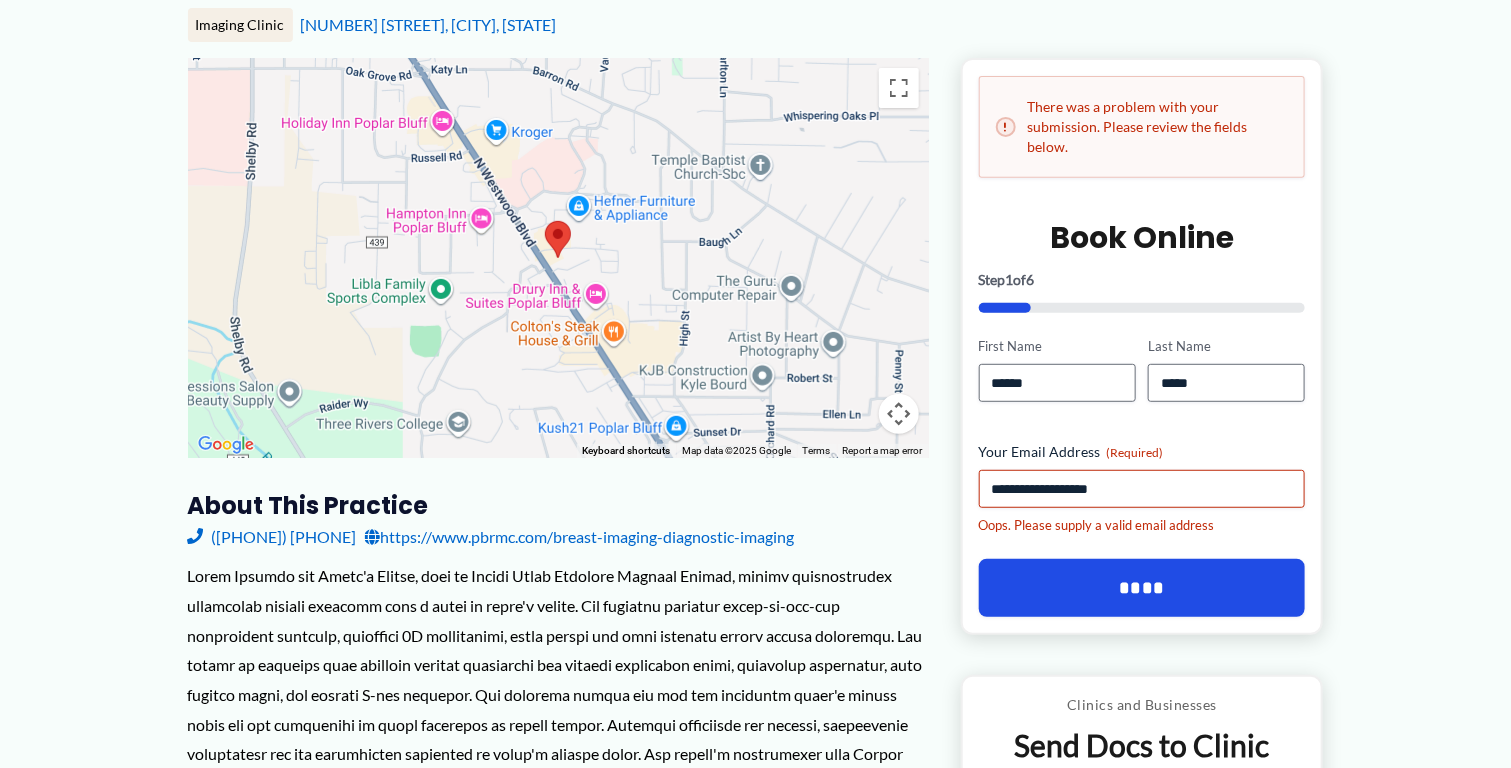 click on "←  Back to Map
Bluff Imaging and Women’s Center
★ ★ ★ ★ ★
3.4
(17)
Imaging Clinic
2588 N Westwood Blvd, Poplar Bluff, MO
← → +" at bounding box center [755, 1247] 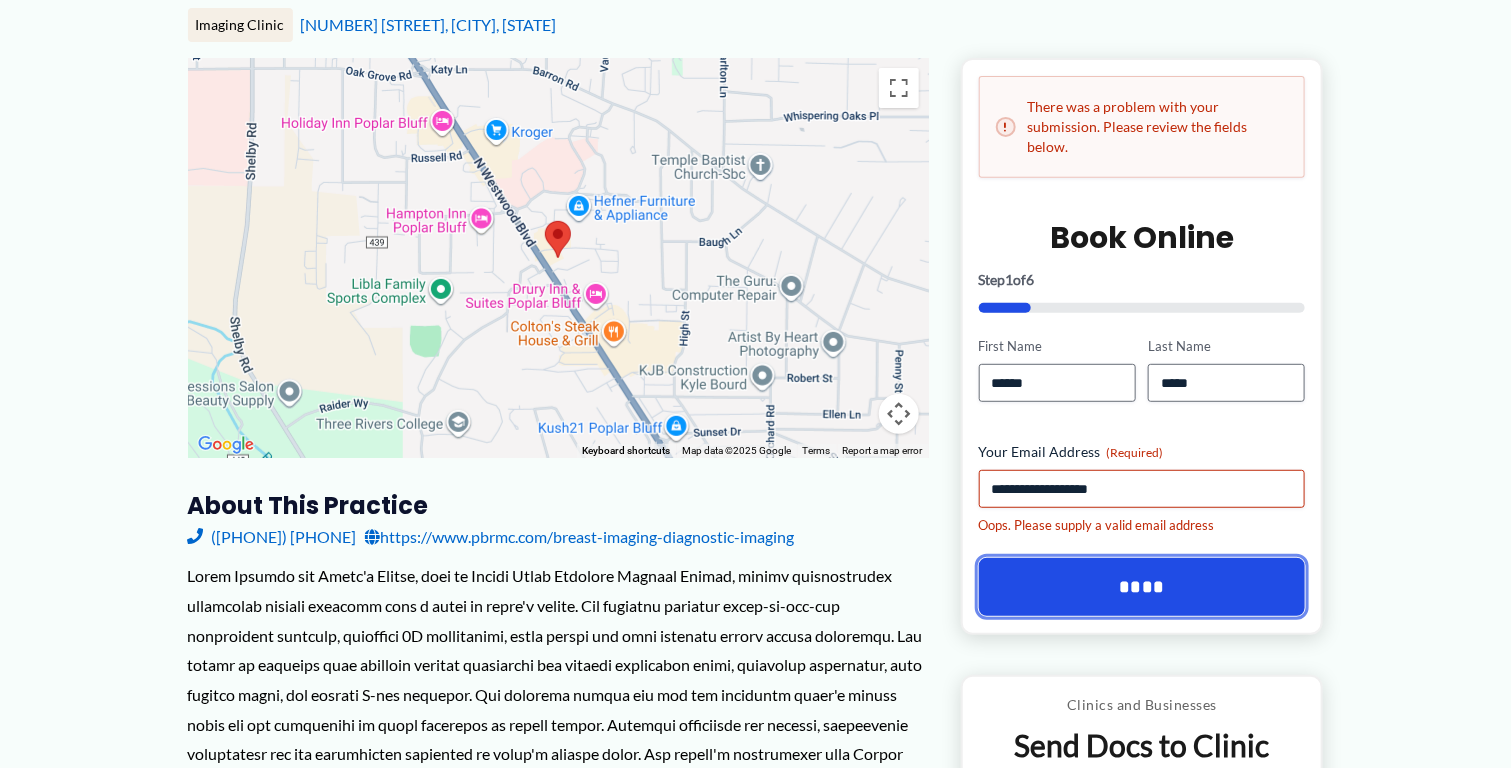 click on "****" at bounding box center [1142, 587] 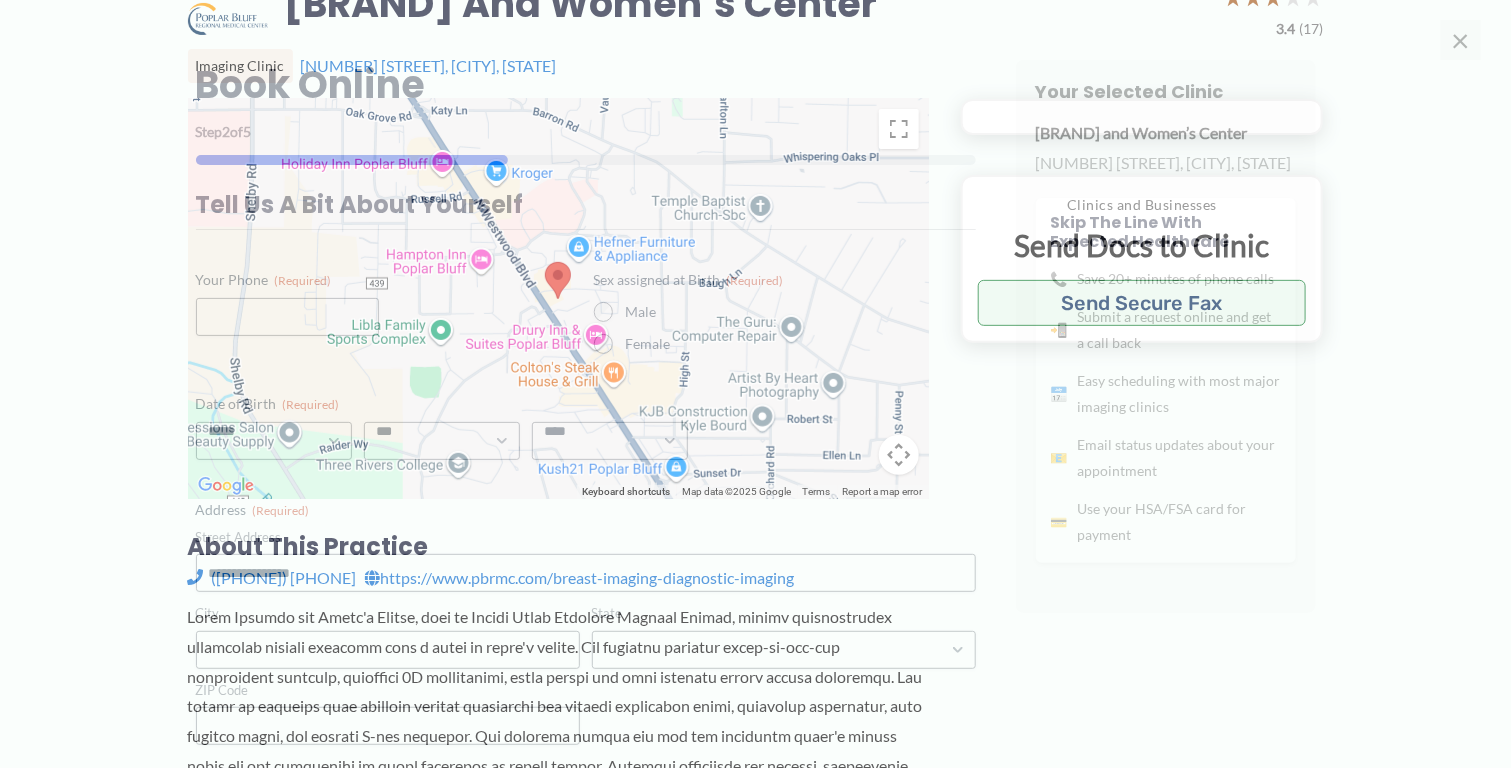 scroll, scrollTop: 0, scrollLeft: 0, axis: both 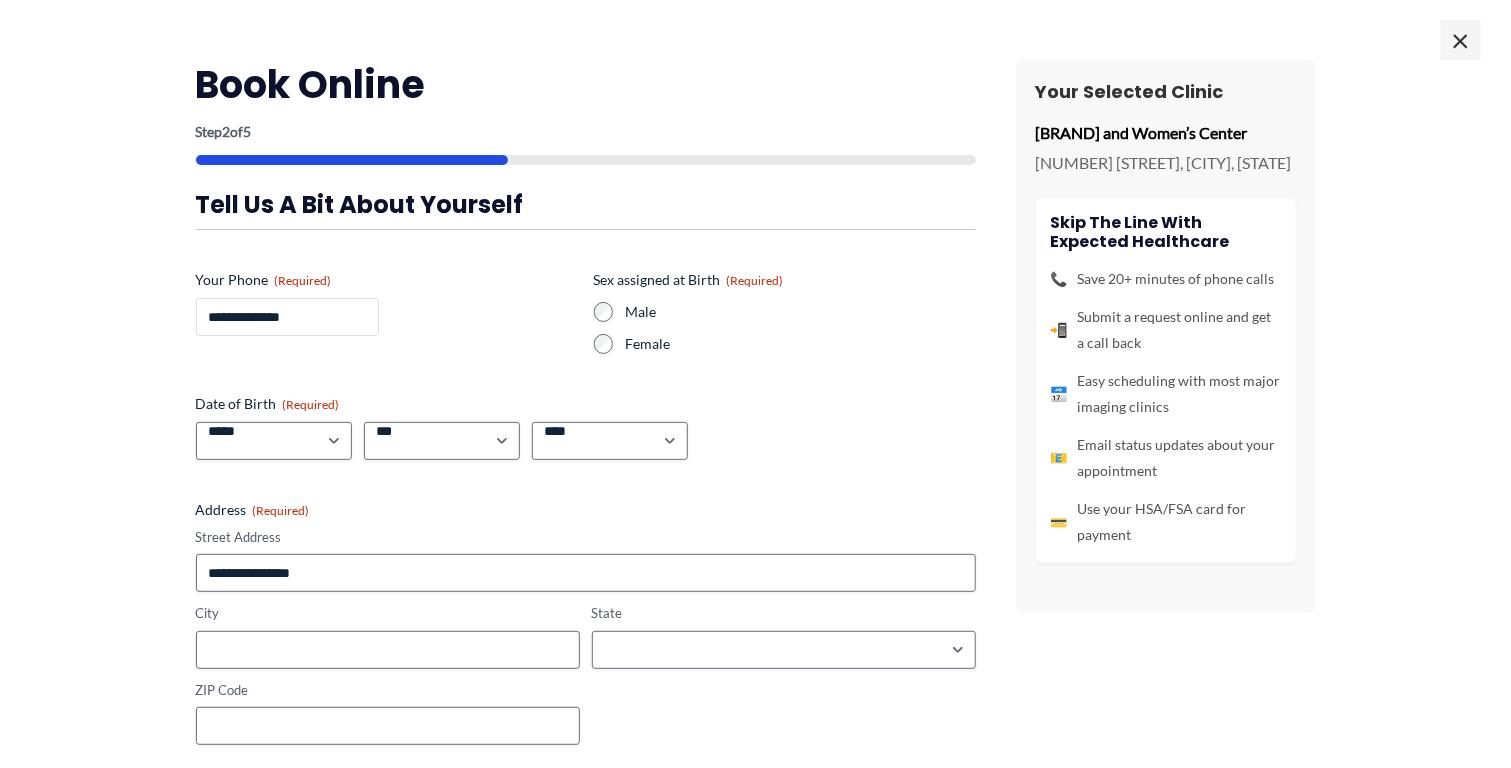 click on "**********" at bounding box center [287, 317] 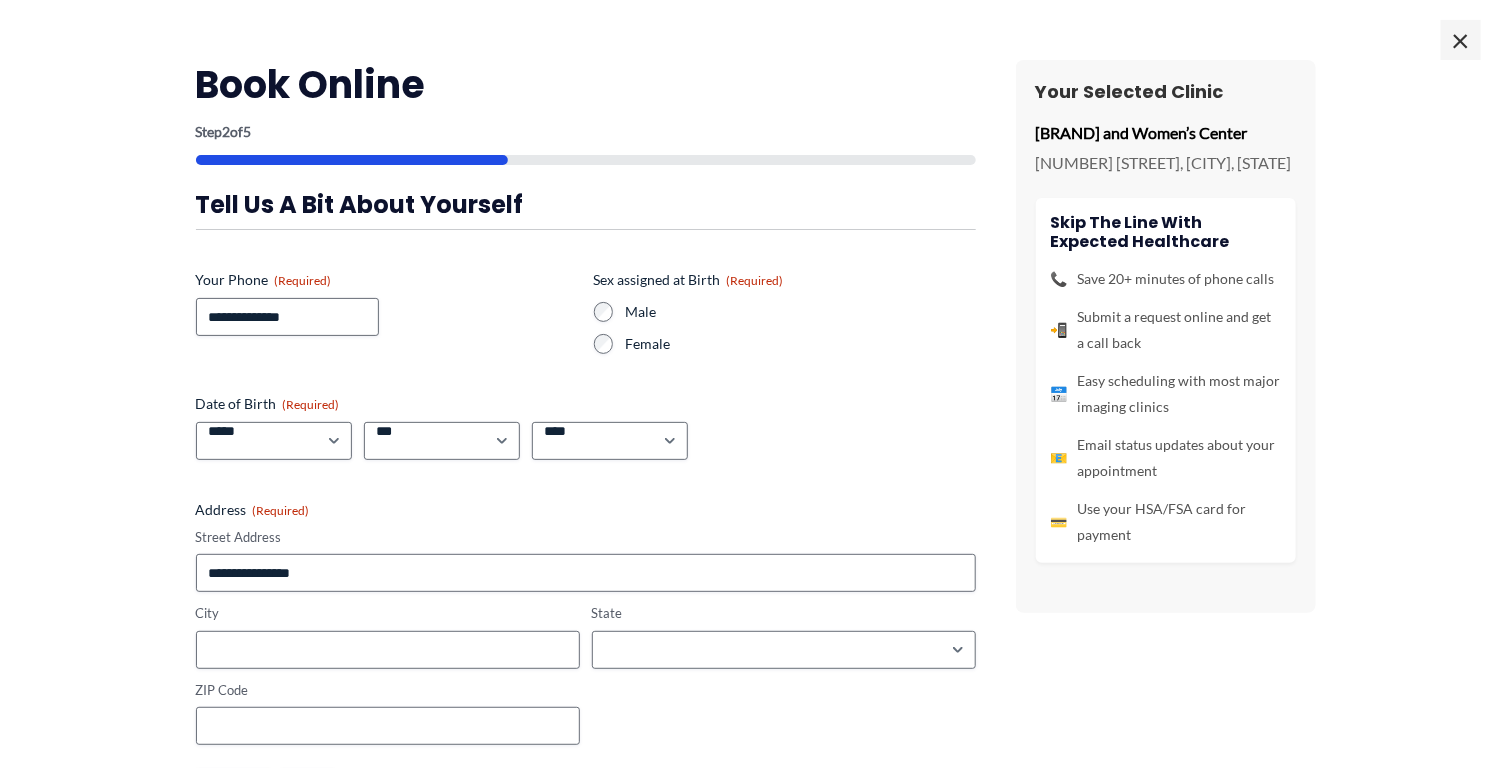 click on "**********" at bounding box center (387, 312) 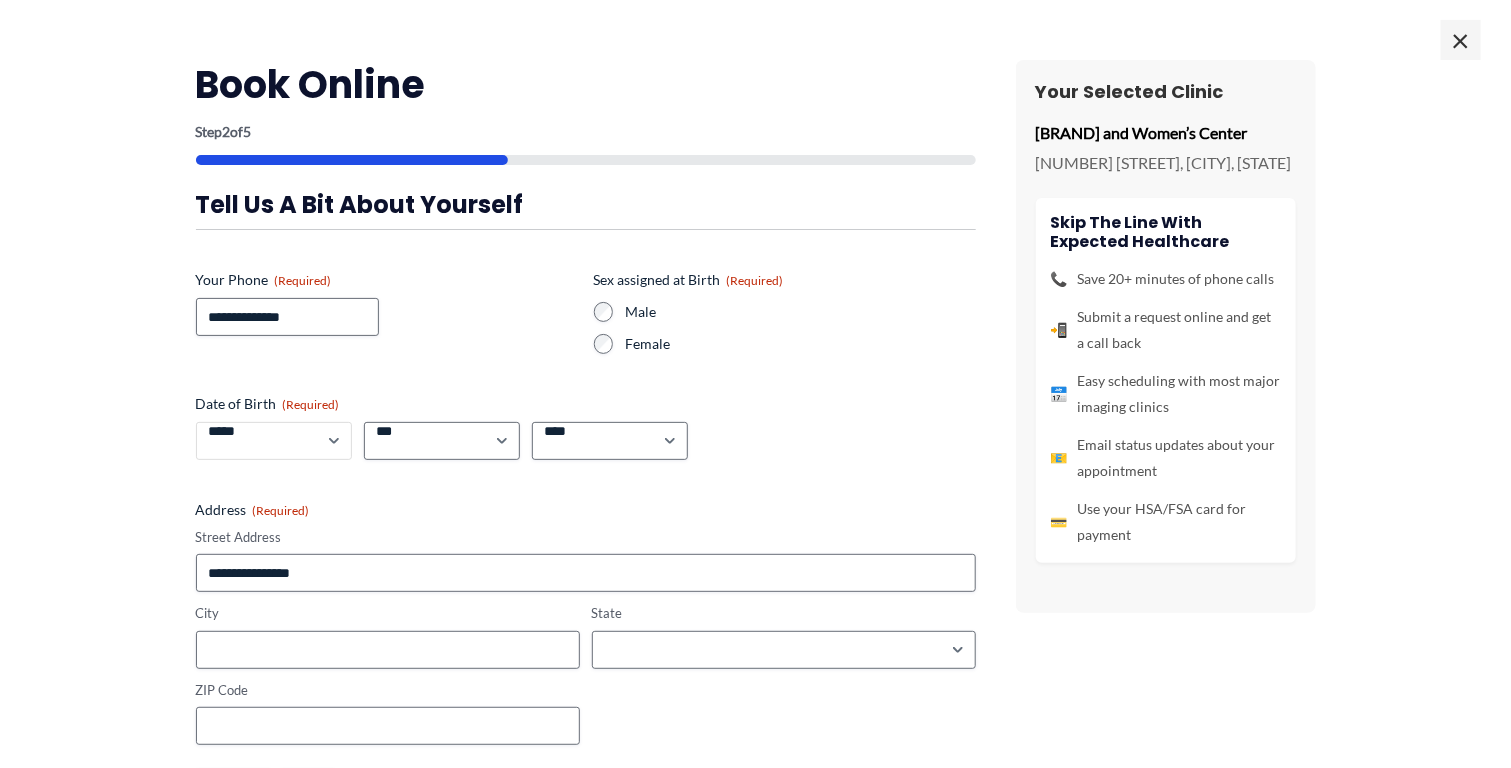 click on "***** * * * * * * * * * ** ** **" at bounding box center (274, 441) 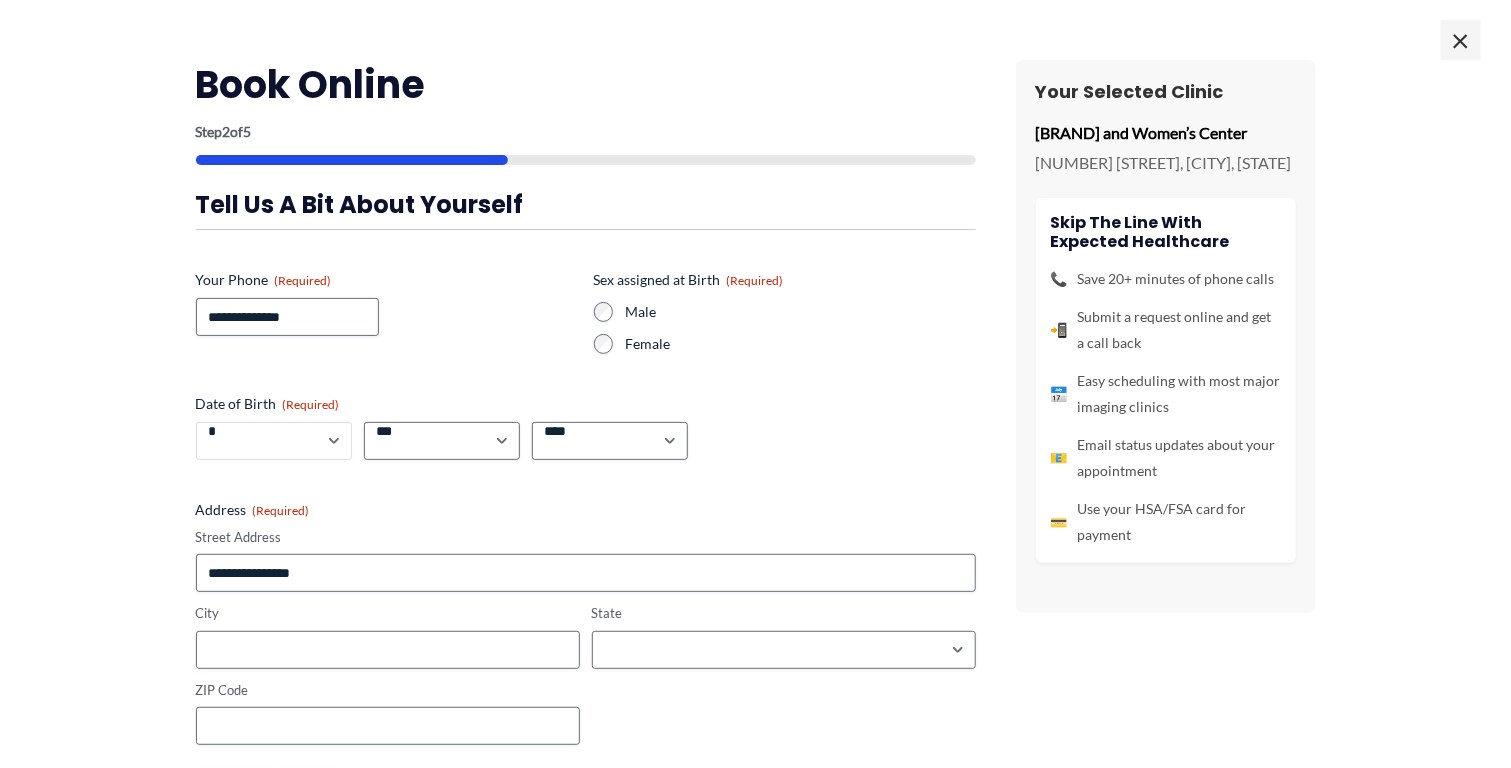click on "***** * * * * * * * * * ** ** **" at bounding box center (274, 441) 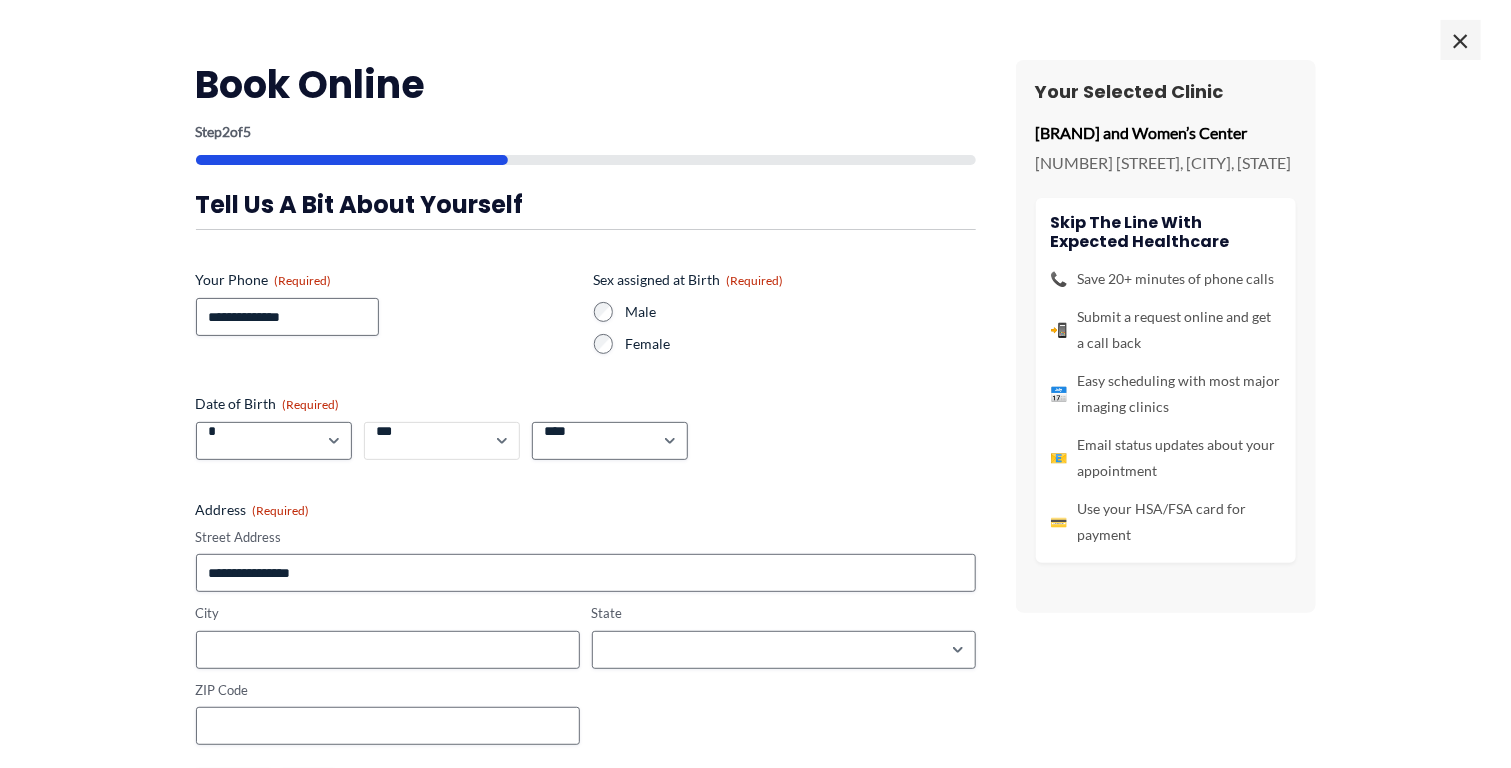 click on "*** * * * * * * * * * ** ** ** ** ** ** ** ** ** ** ** ** ** ** ** ** ** ** ** ** ** **" at bounding box center (442, 441) 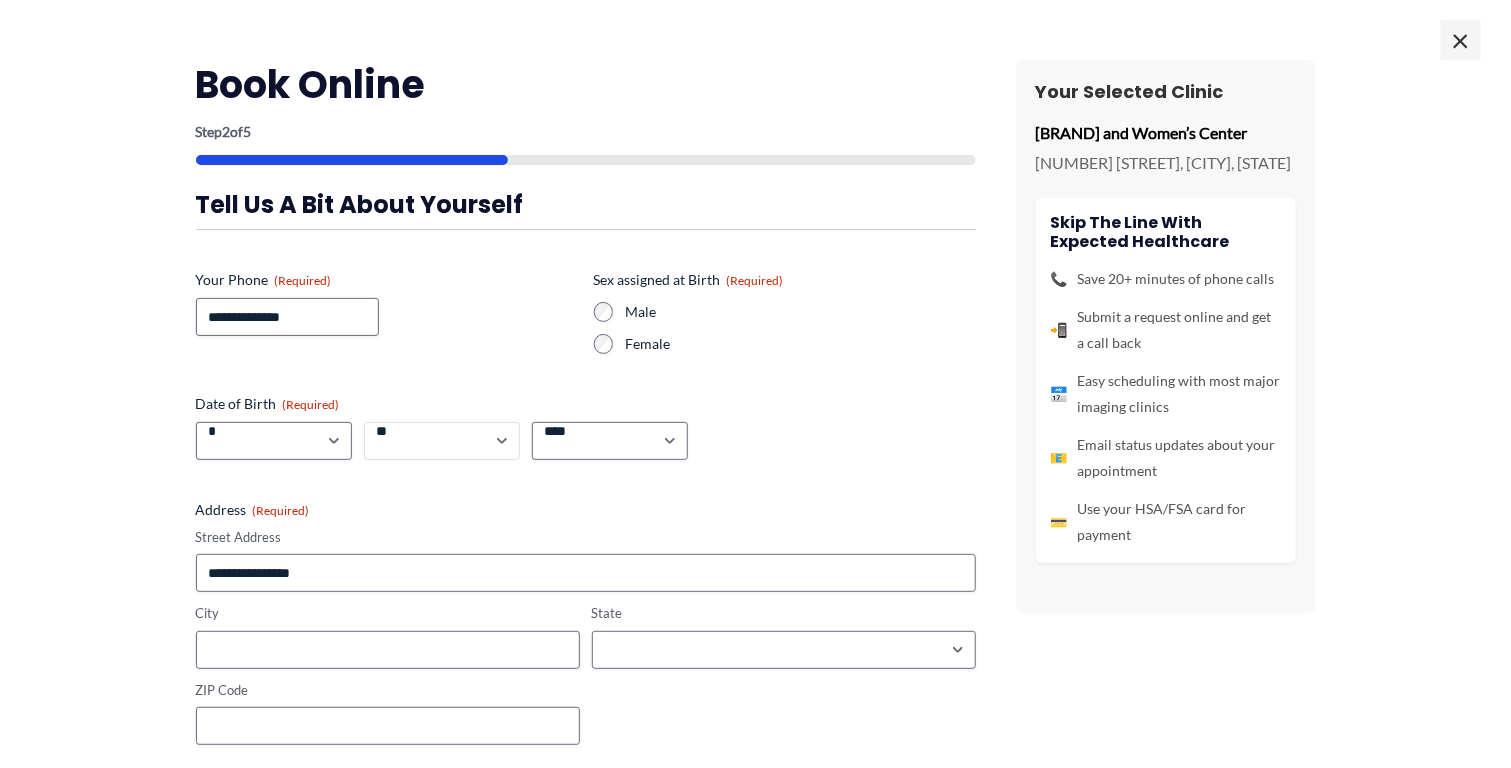 click on "*** * * * * * * * * * ** ** ** ** ** ** ** ** ** ** ** ** ** ** ** ** ** ** ** ** ** **" at bounding box center (442, 441) 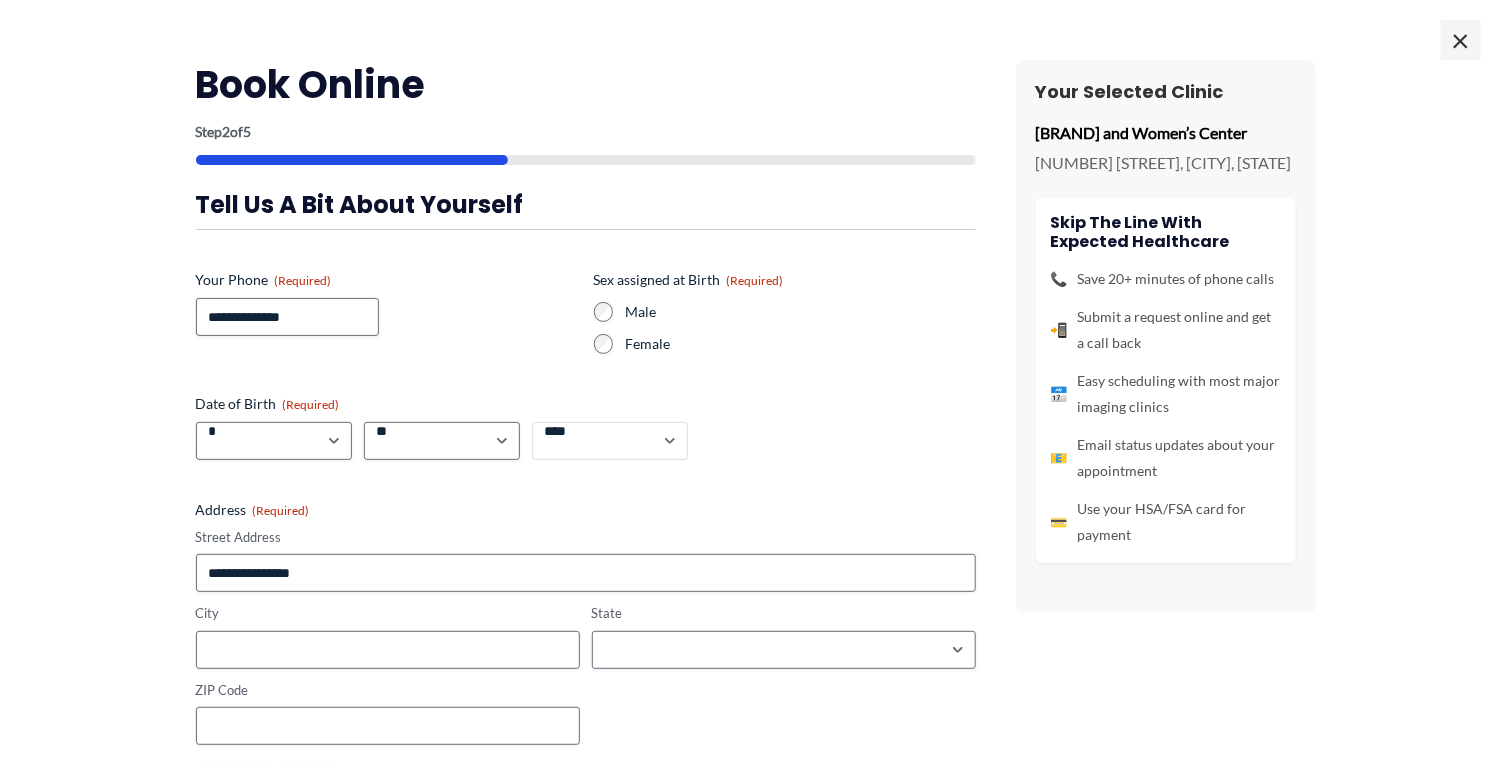 click on "**** **** **** **** **** **** **** **** **** **** **** **** **** **** **** **** **** **** **** **** **** **** **** **** **** **** **** **** **** **** **** **** **** **** **** **** **** **** **** **** **** **** **** **** **** **** **** **** **** **** **** **** **** **** **** **** **** **** **** **** **** **** **** **** **** **** **** **** **** **** **** **** **** **** **** **** **** **** **** **** **** **** **** **** **** **** **** **** **** **** **** **** **** **** **** **** **** **** **** **** **** **** **** **** **** **** **** ****" at bounding box center (610, 441) 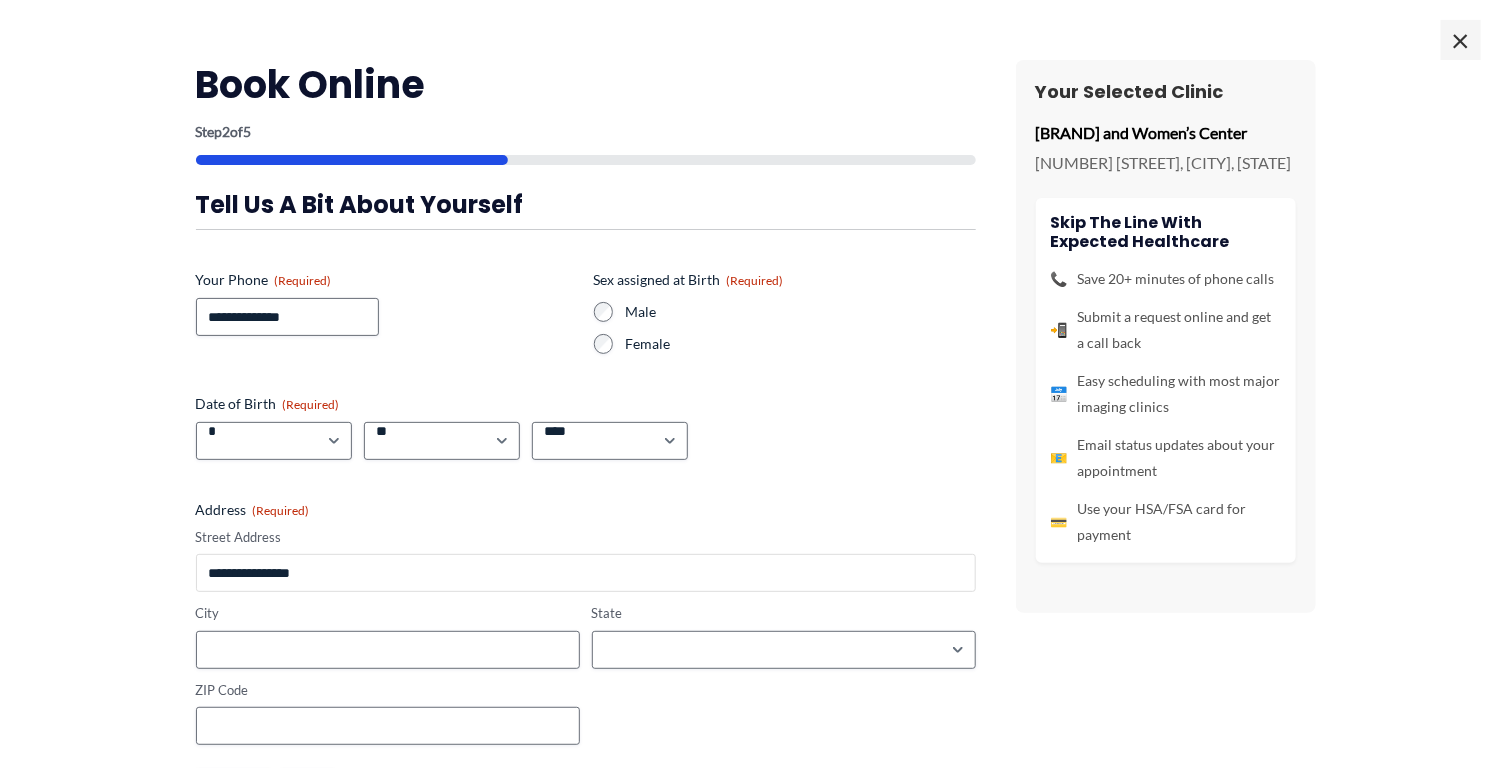 click on "Street Address" at bounding box center [586, 573] 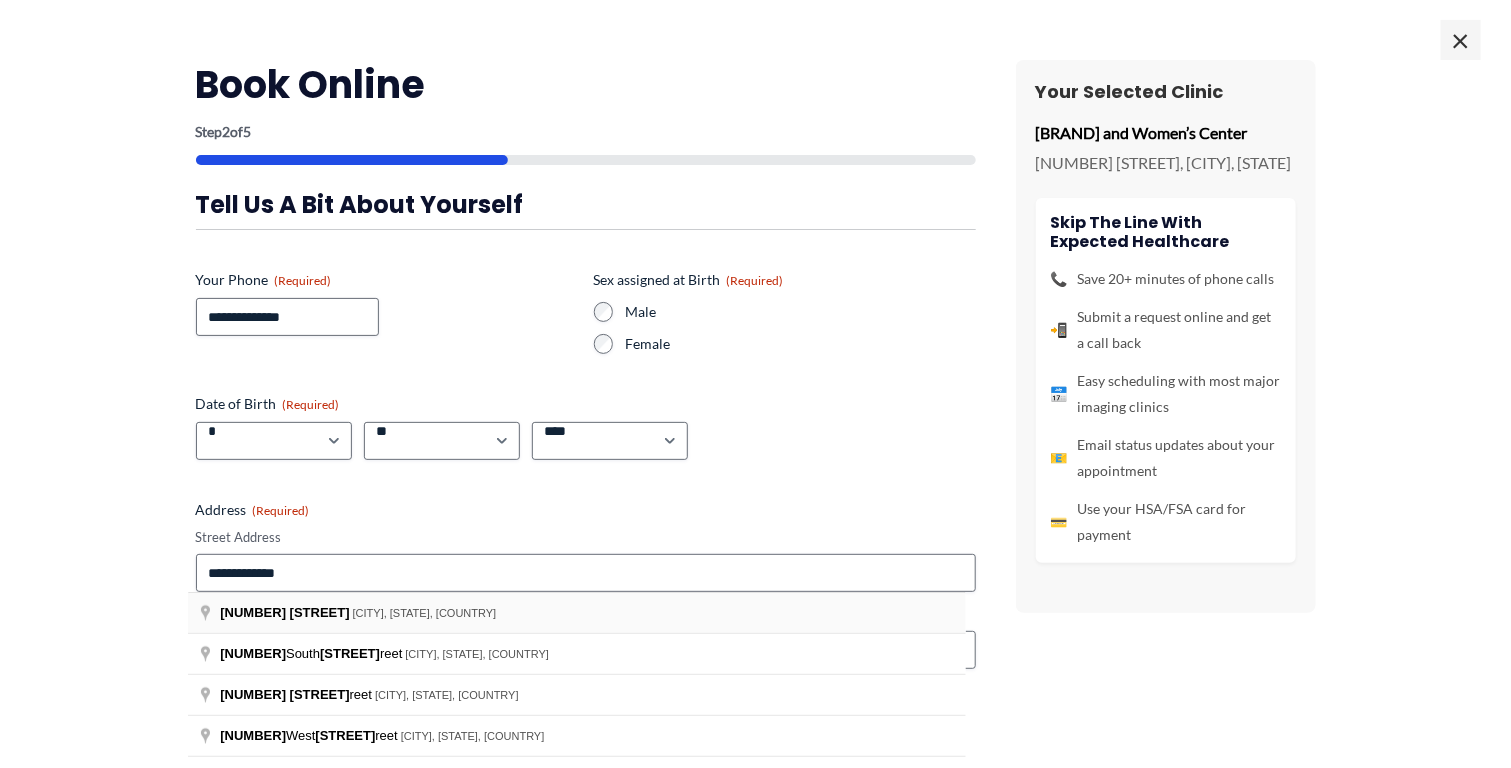 type on "**********" 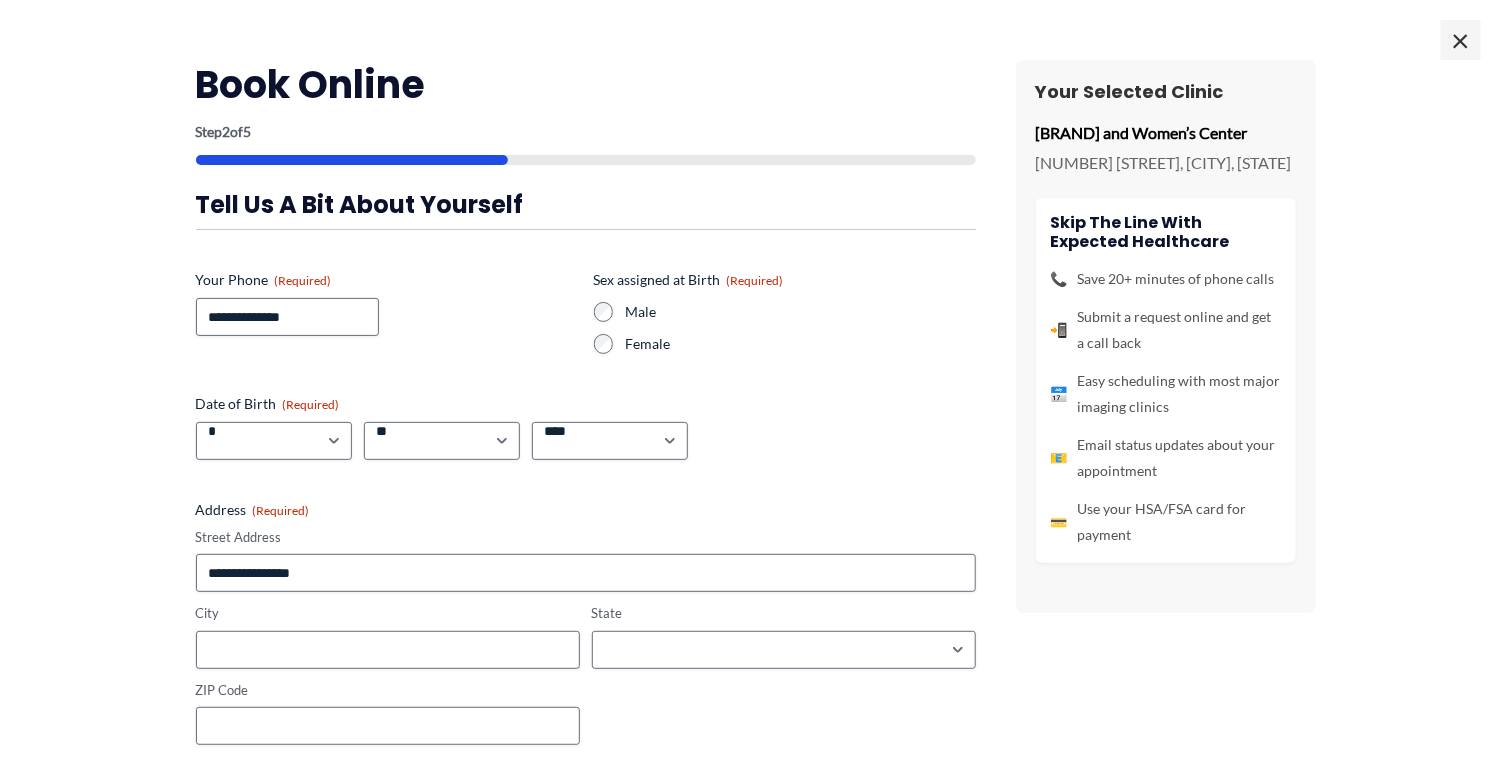 type on "**********" 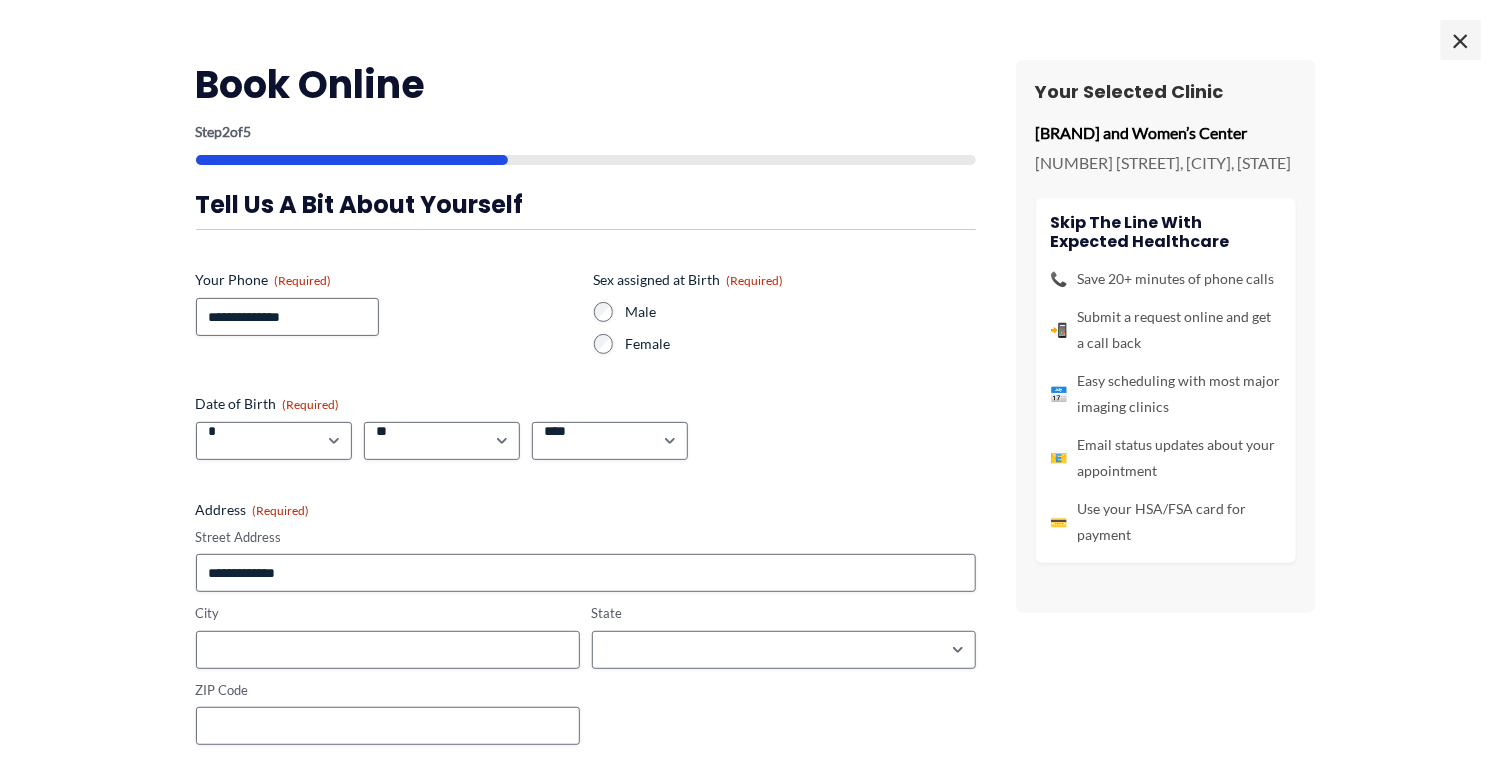 type on "**********" 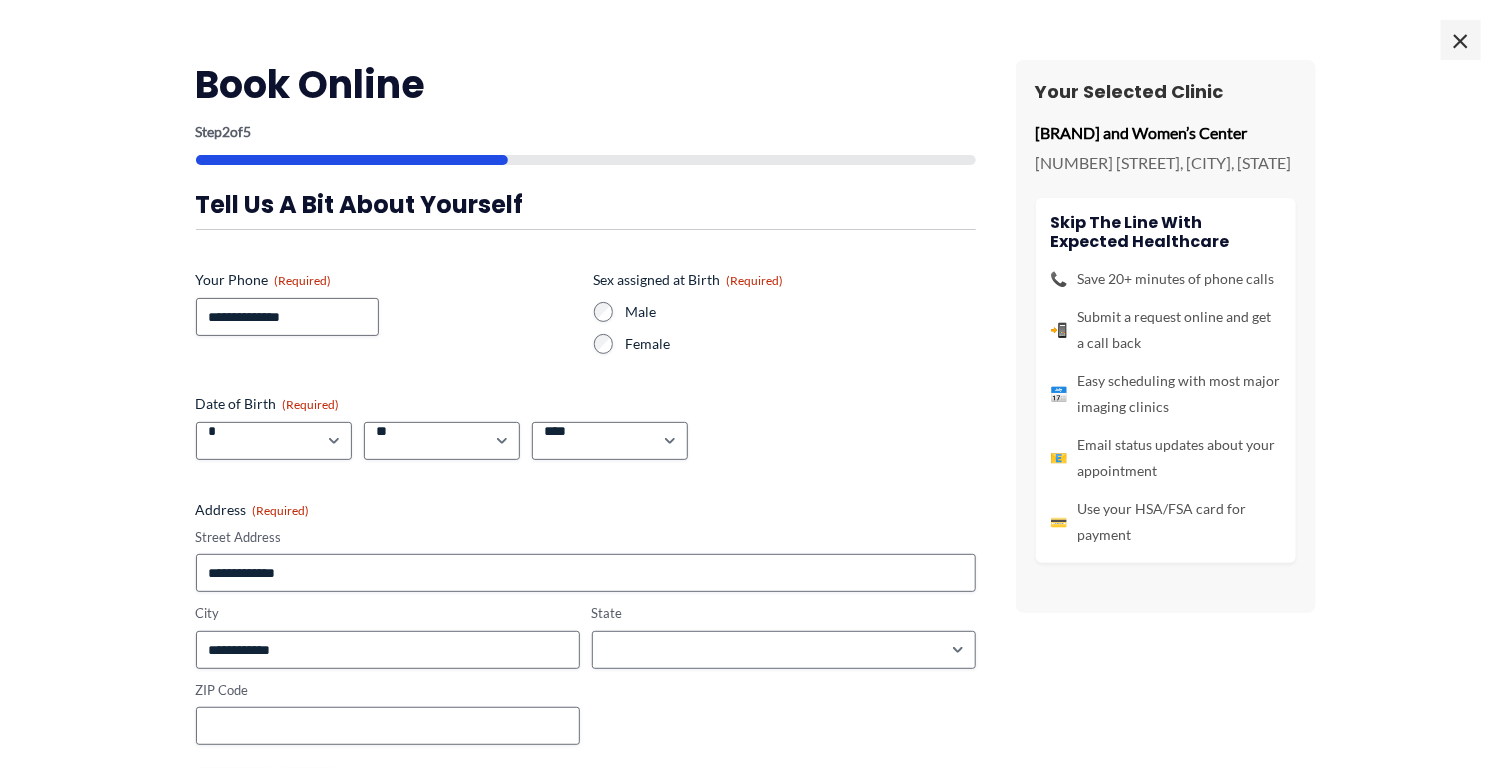 select on "********" 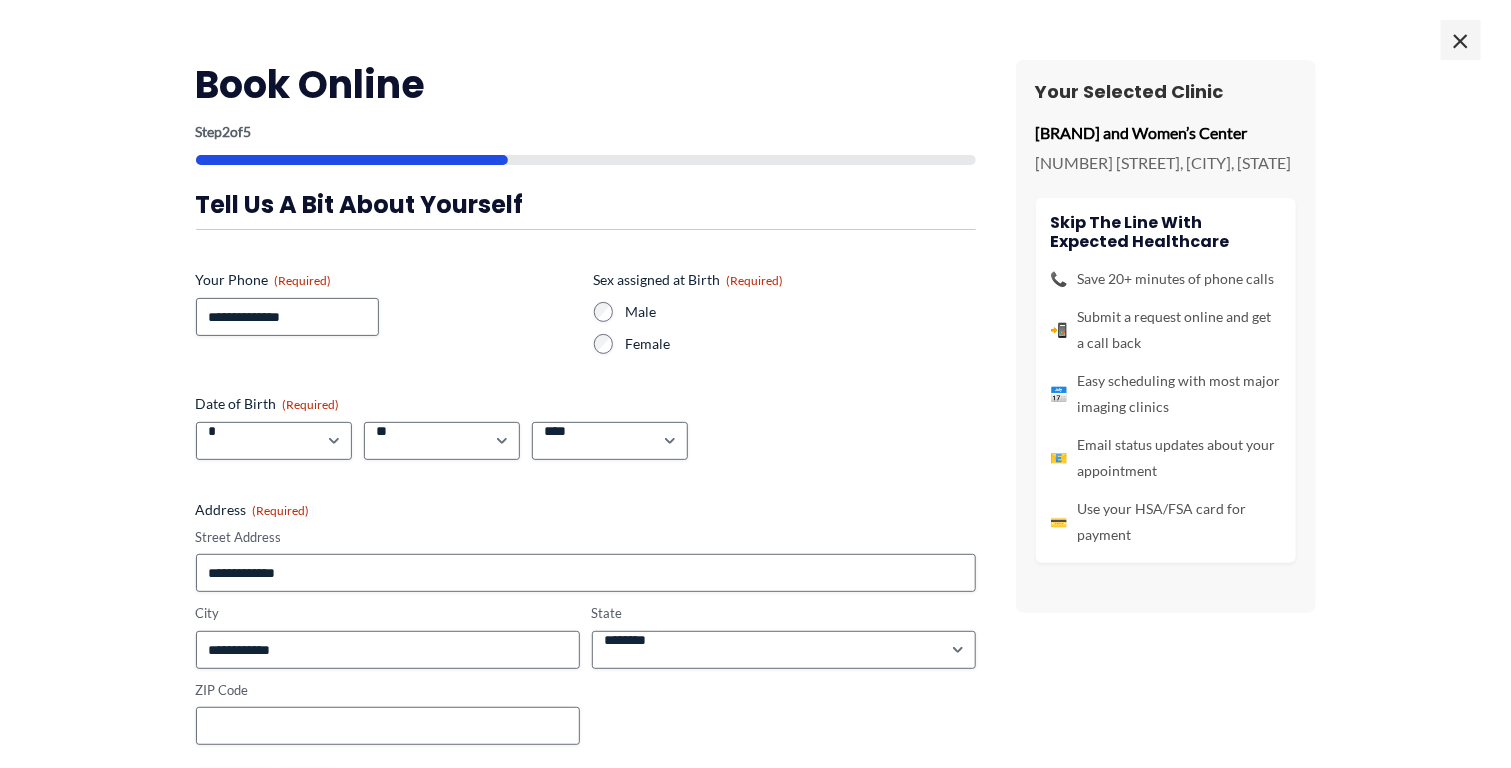 type on "**********" 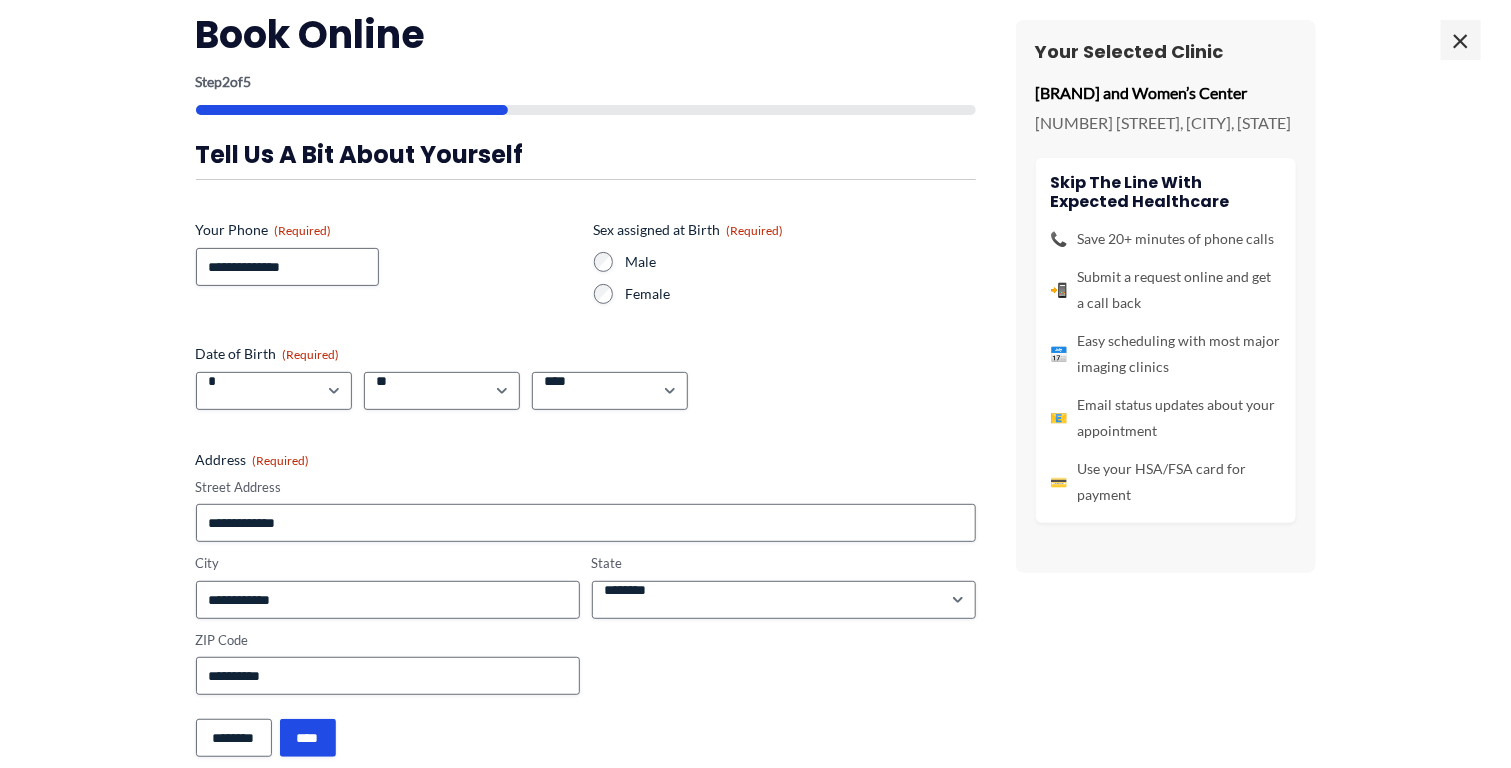 scroll, scrollTop: 78, scrollLeft: 0, axis: vertical 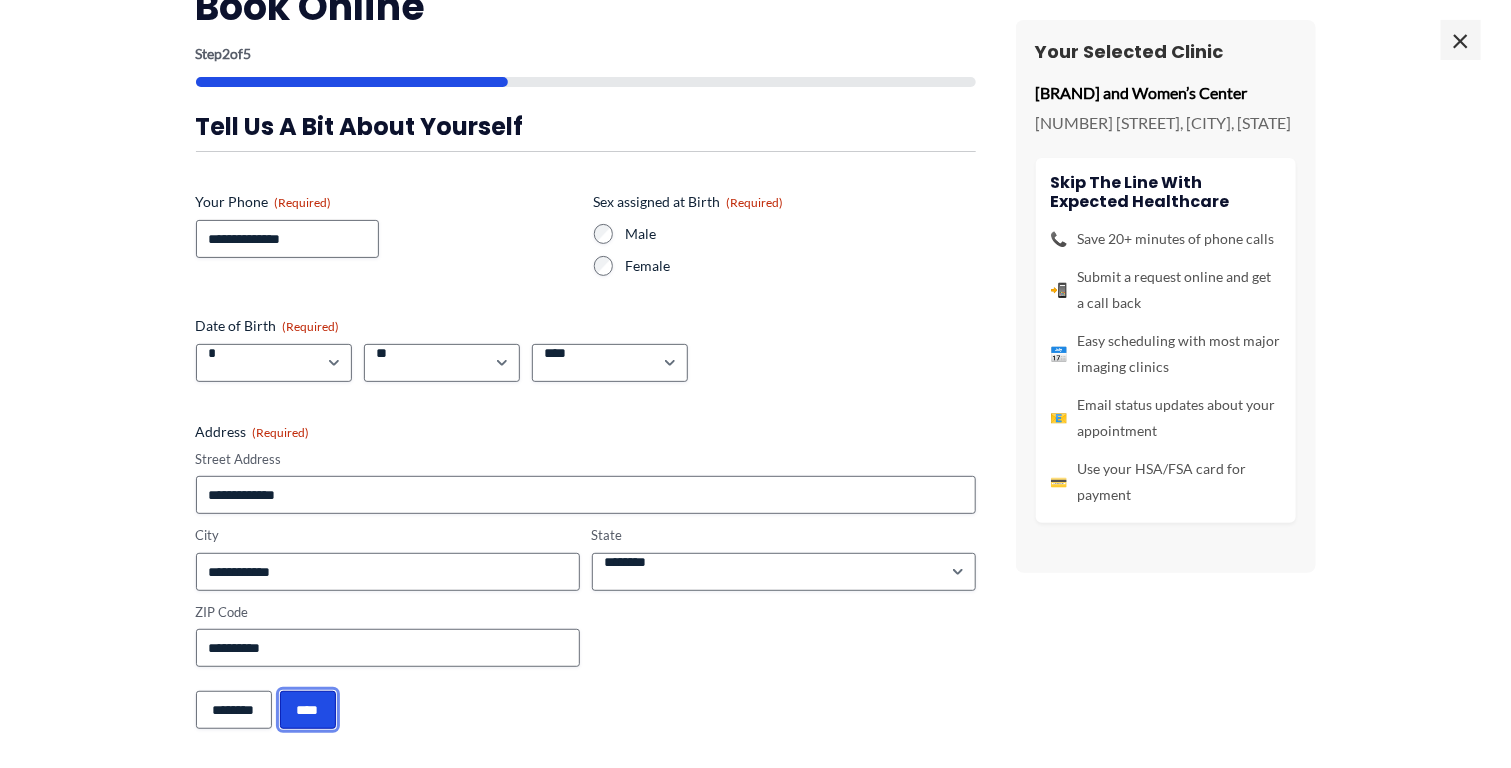 click on "****" at bounding box center [308, 710] 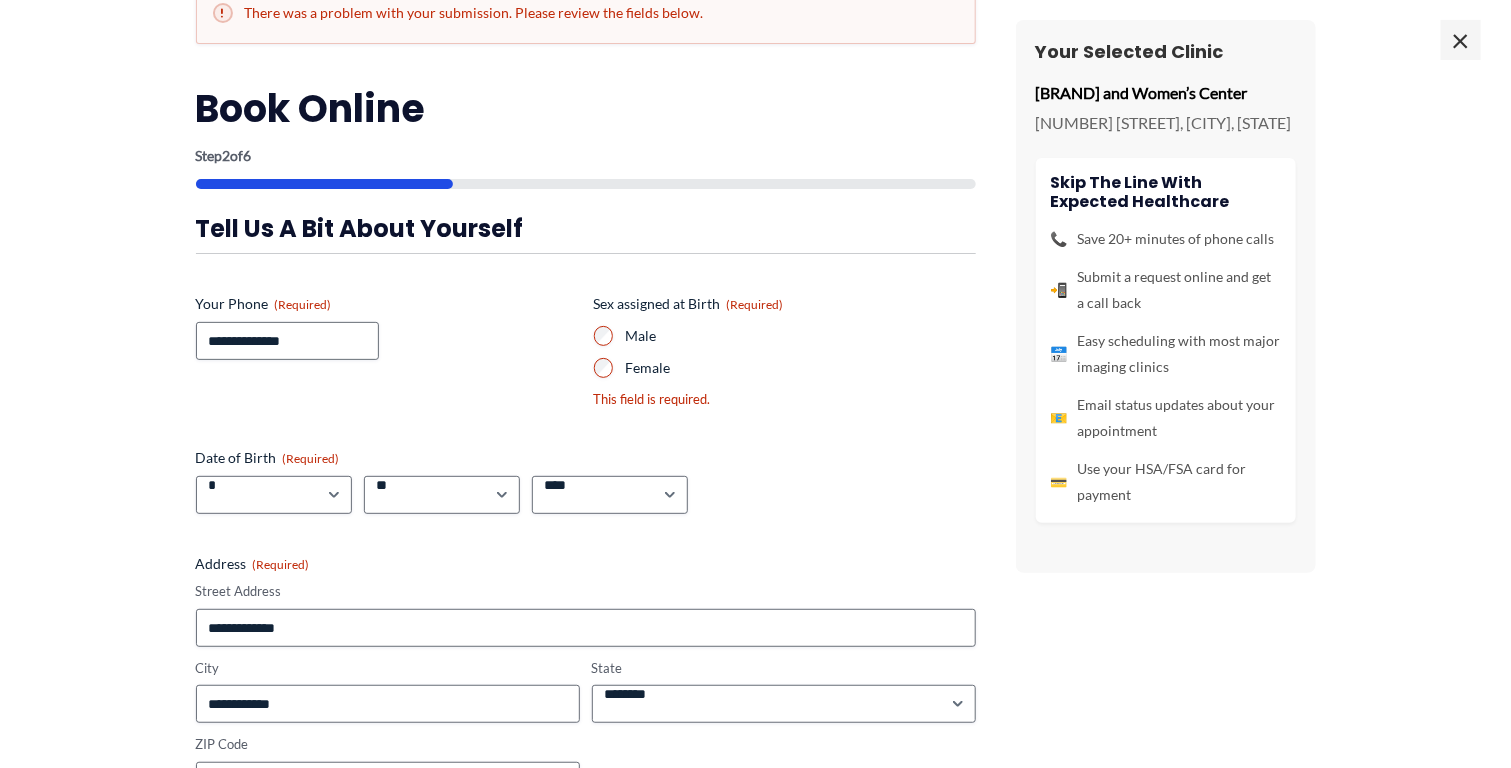 scroll, scrollTop: 59, scrollLeft: 0, axis: vertical 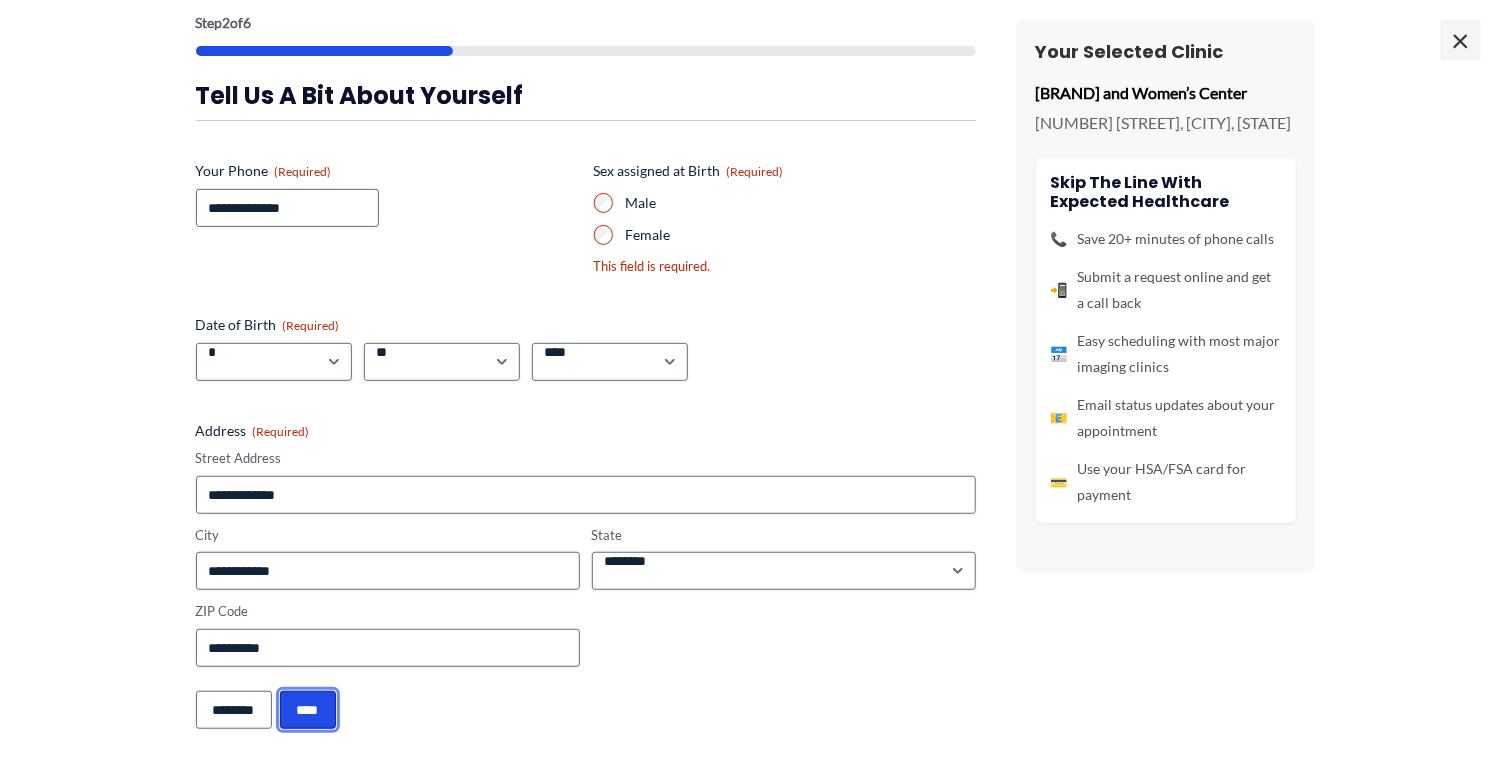 click on "****" at bounding box center [308, 710] 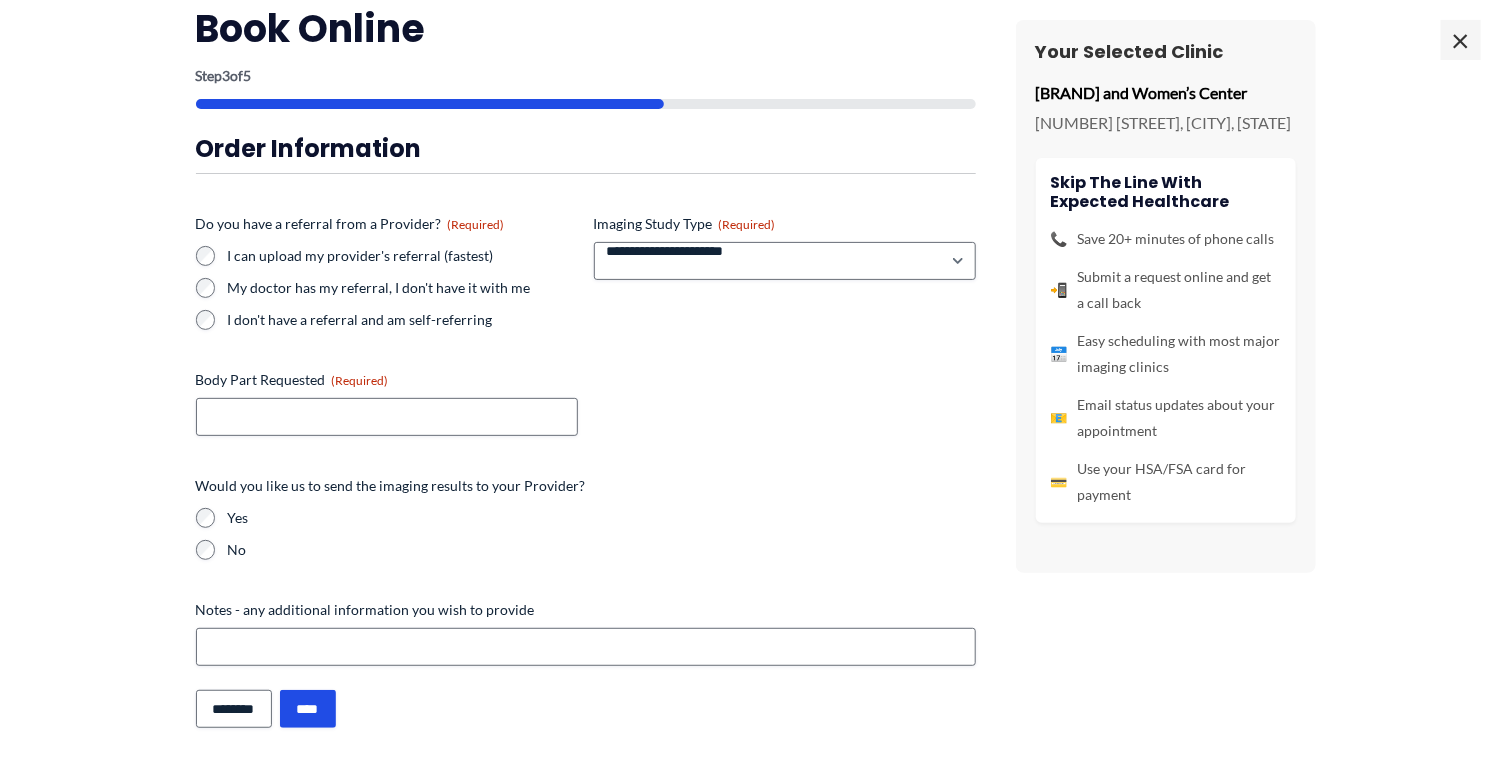 scroll, scrollTop: 54, scrollLeft: 0, axis: vertical 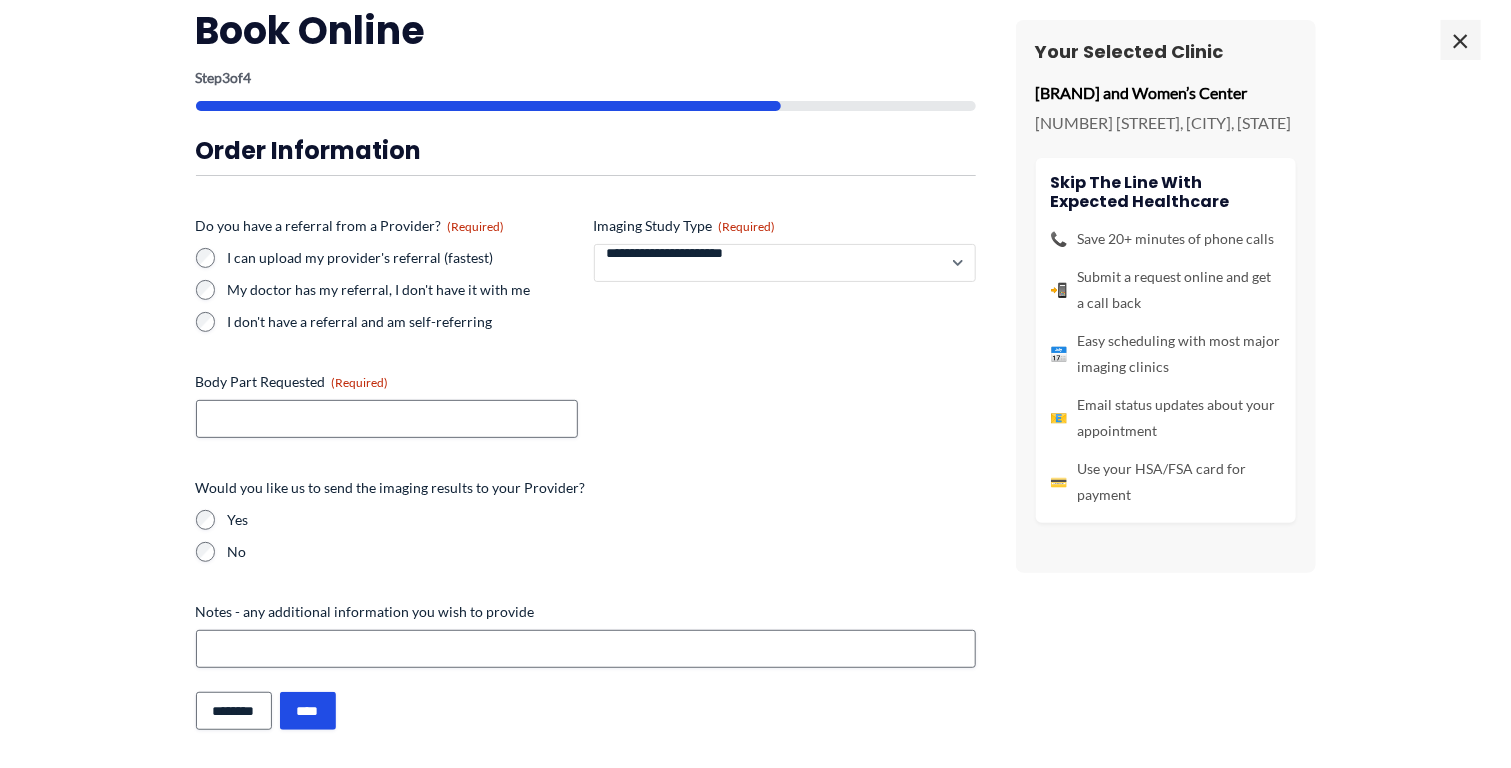 click on "**********" at bounding box center (785, 263) 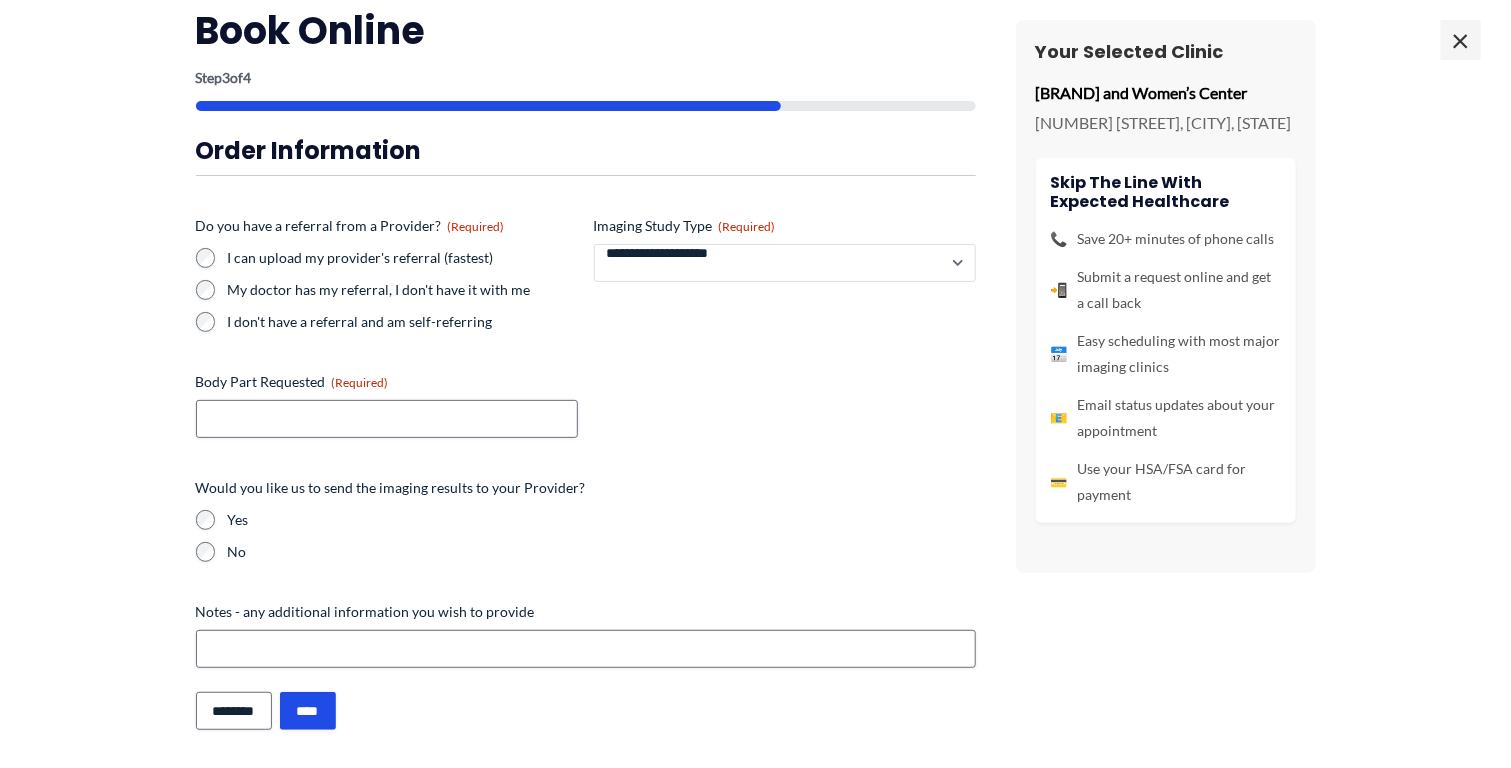 click on "**********" at bounding box center (785, 263) 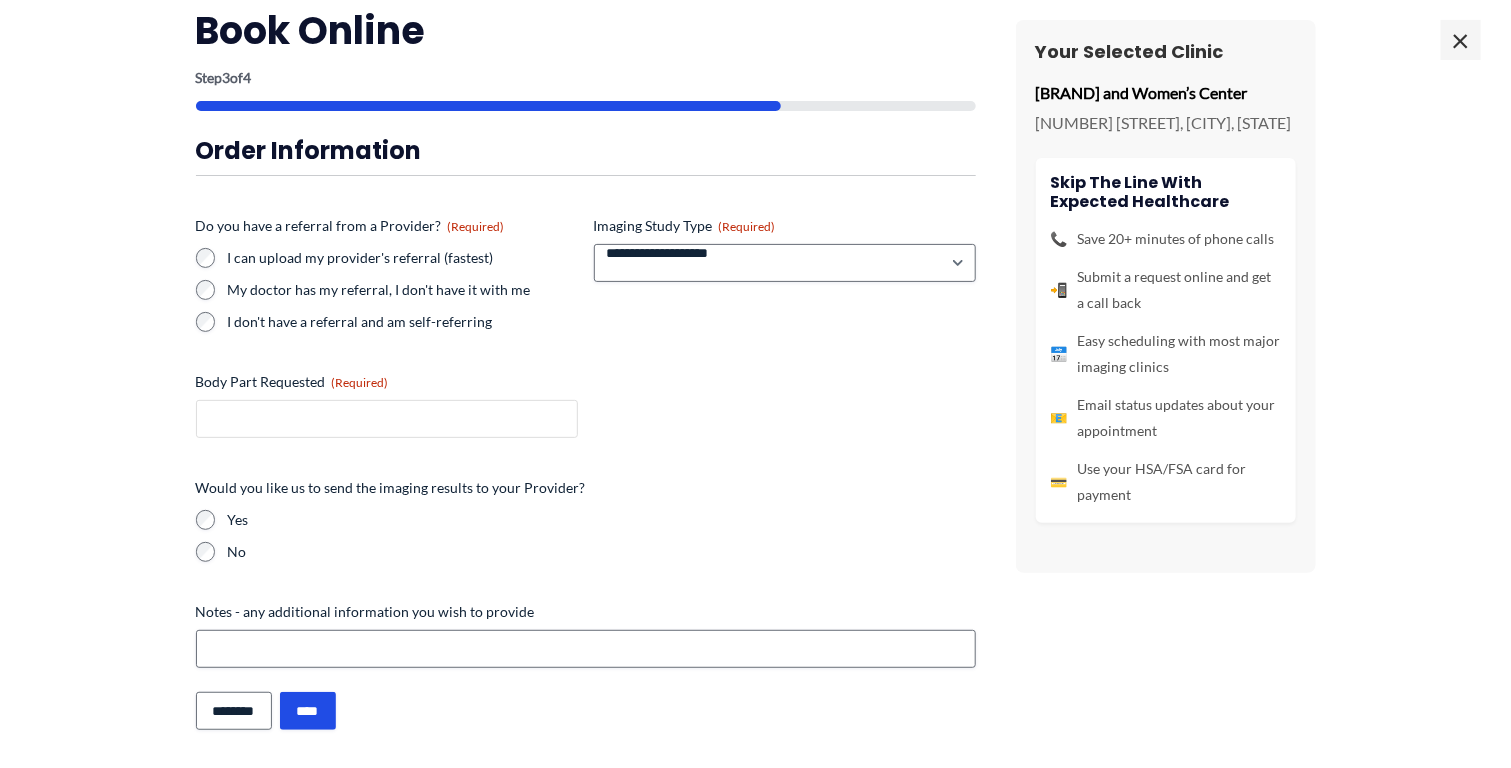 click on "Body Part Requested (Required)" at bounding box center [387, 419] 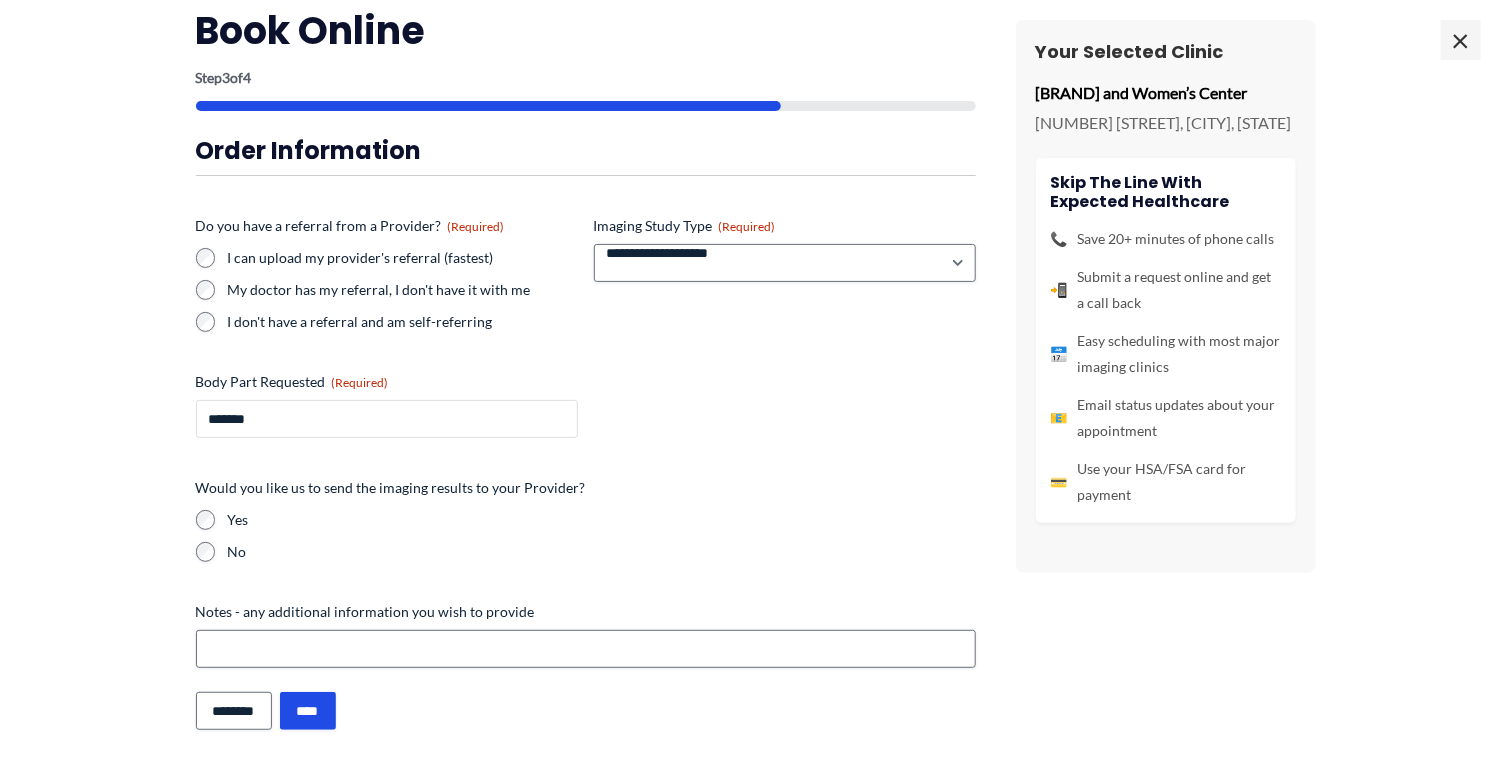 type on "*******" 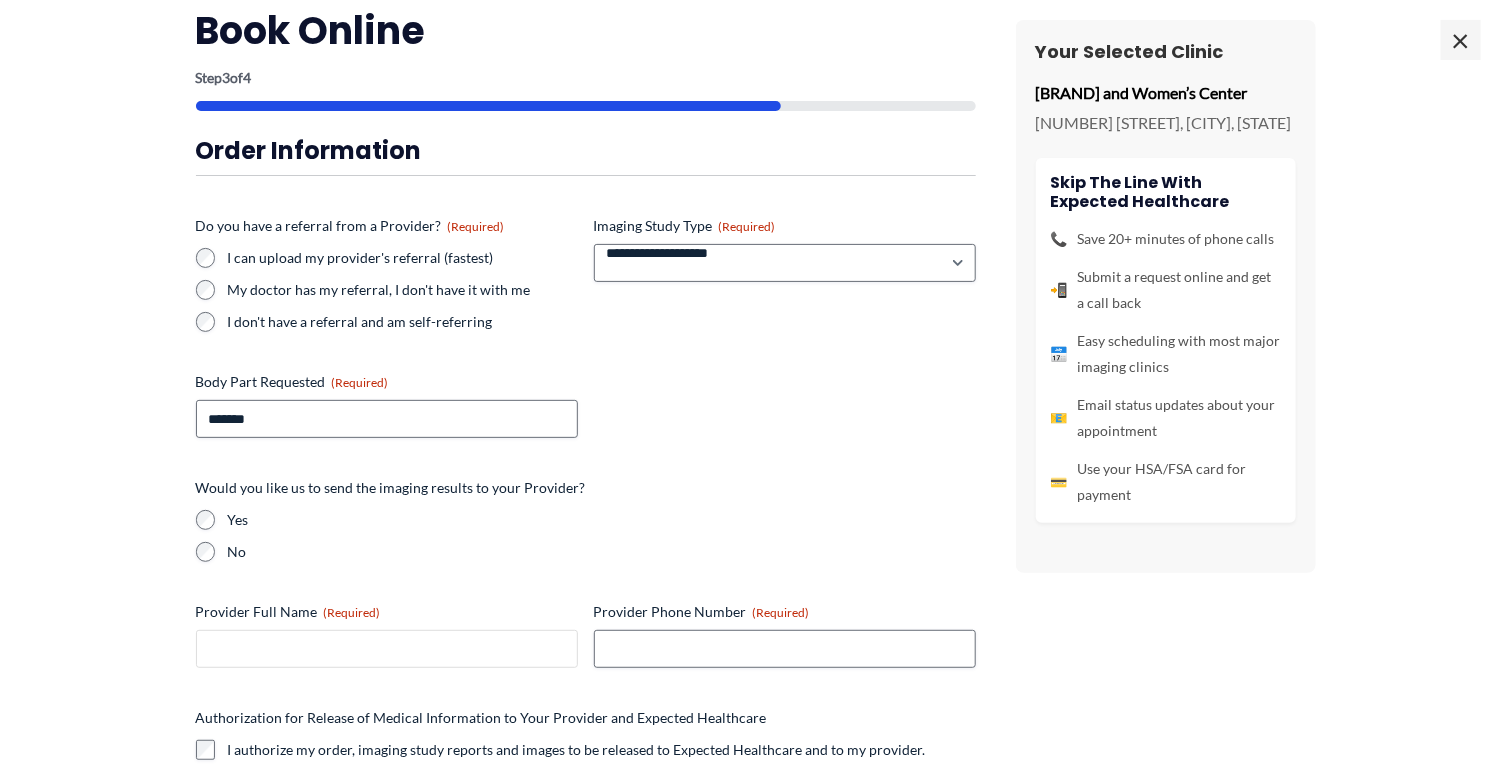 click on "Provider Full Name (Required)" at bounding box center (387, 649) 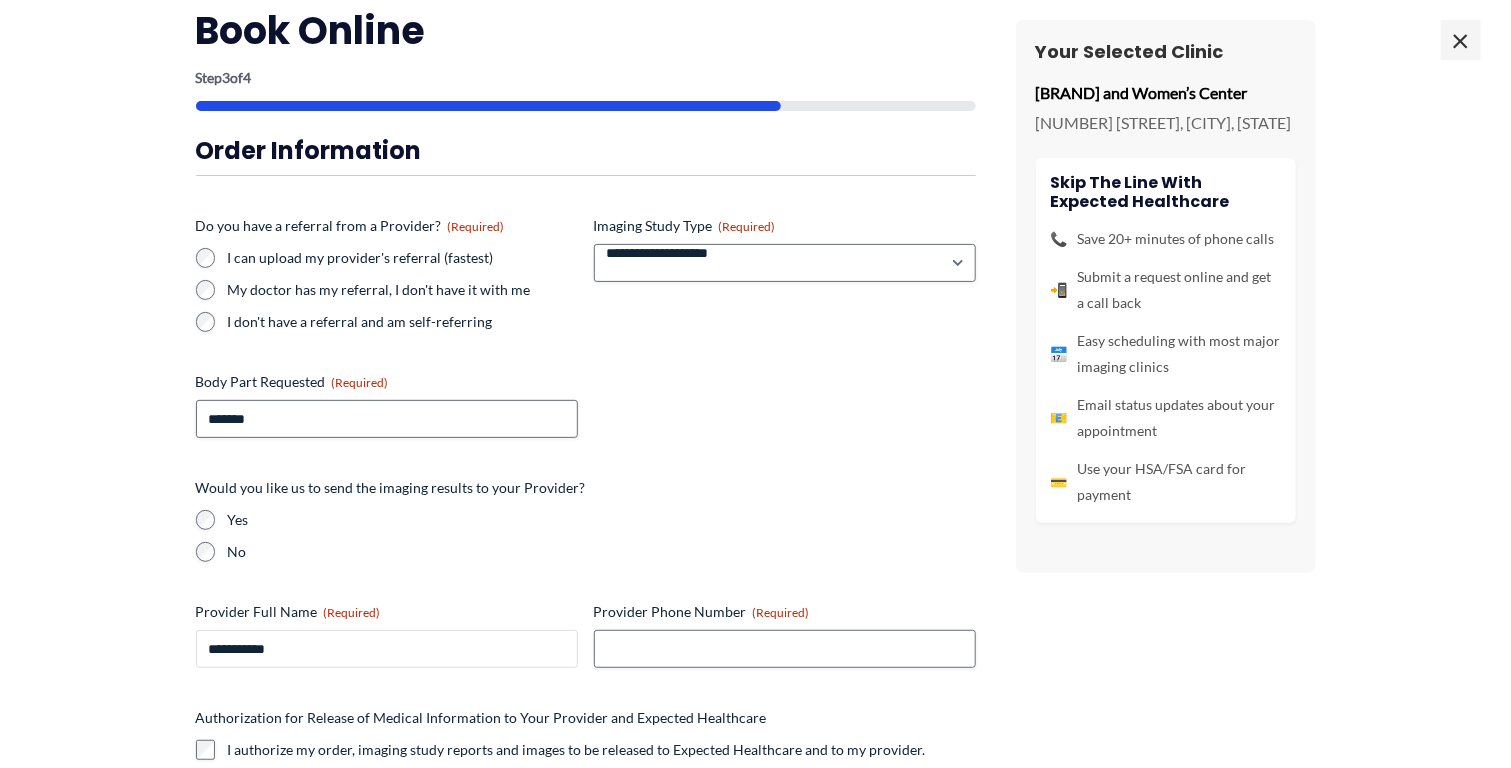 type on "**********" 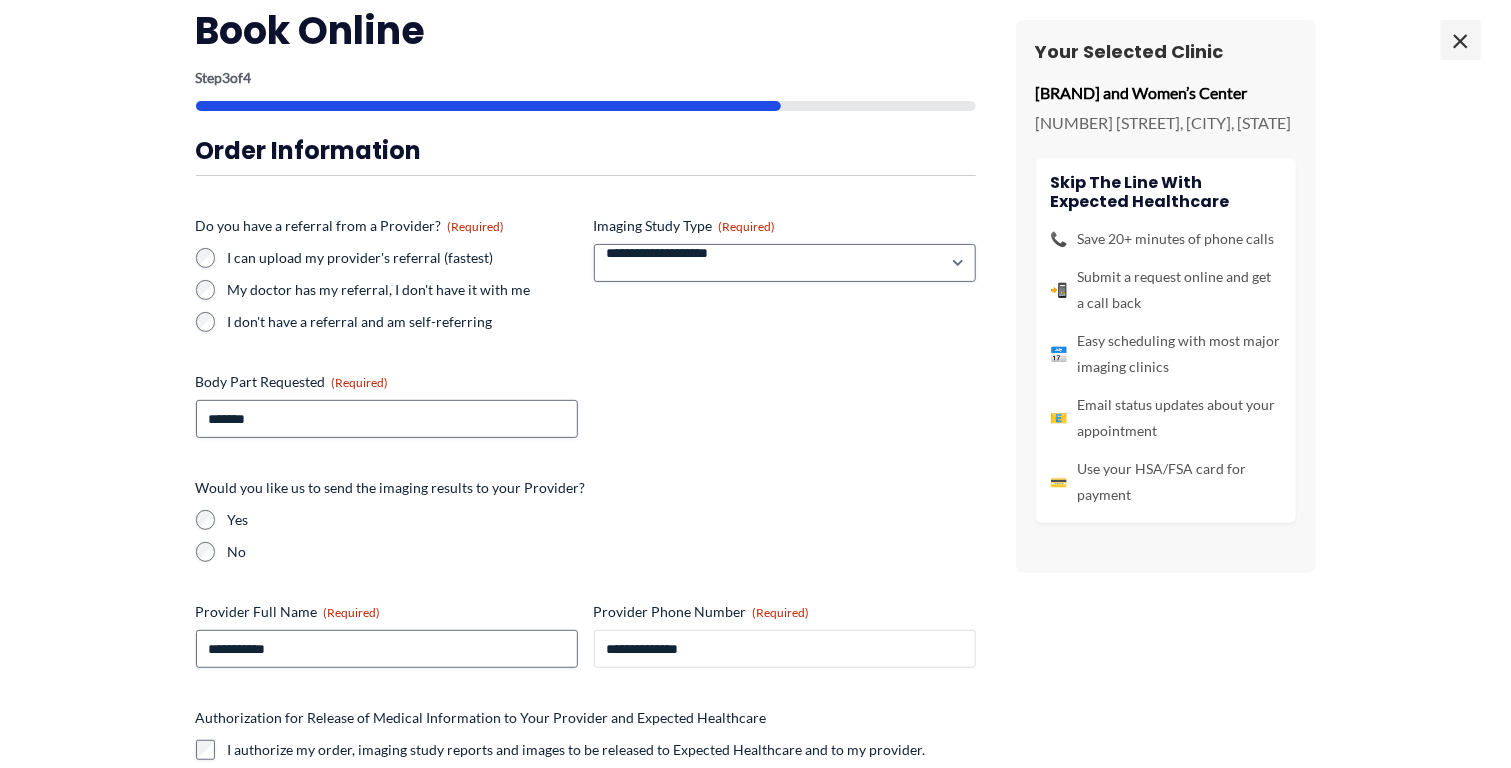 click on "**********" at bounding box center (785, 649) 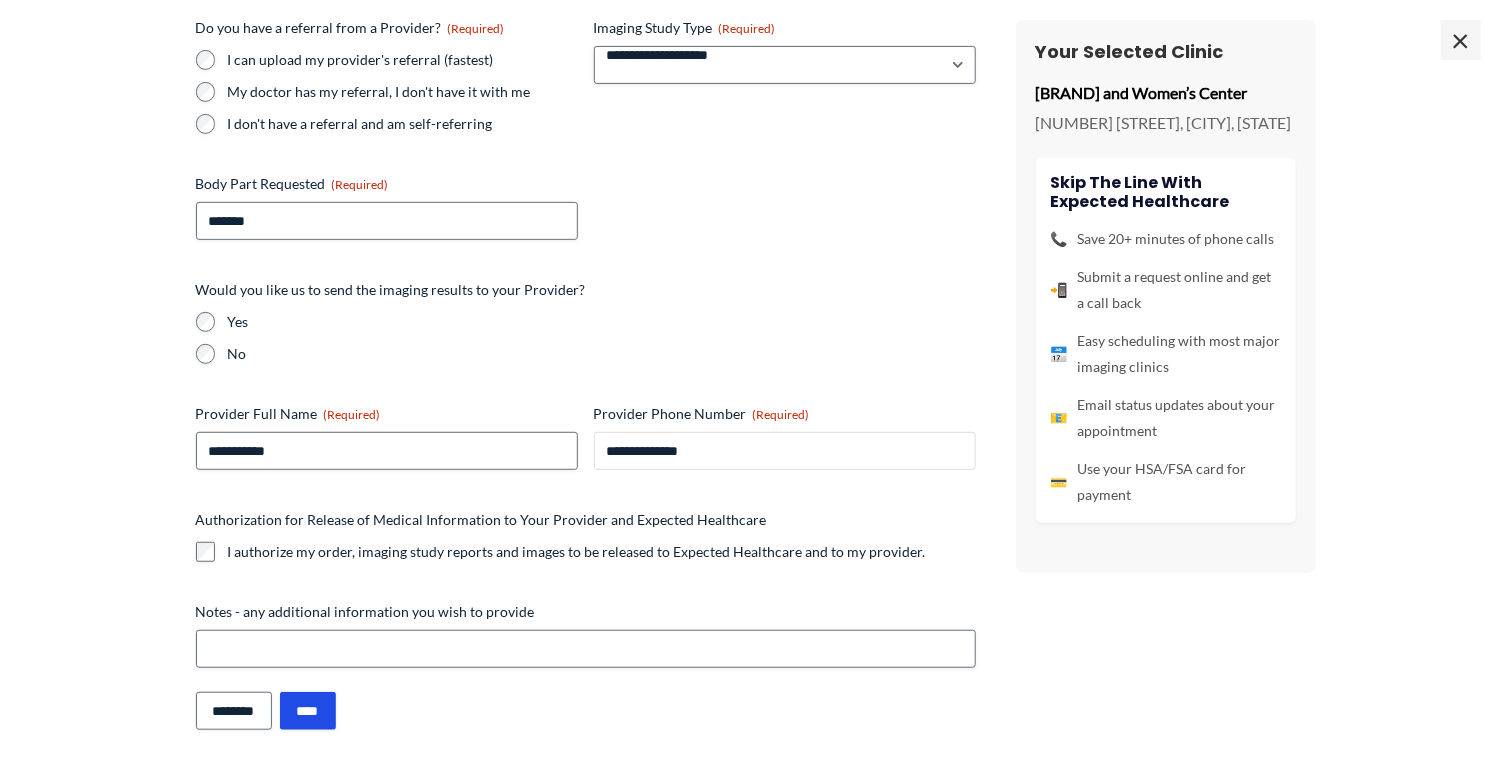 scroll, scrollTop: 253, scrollLeft: 0, axis: vertical 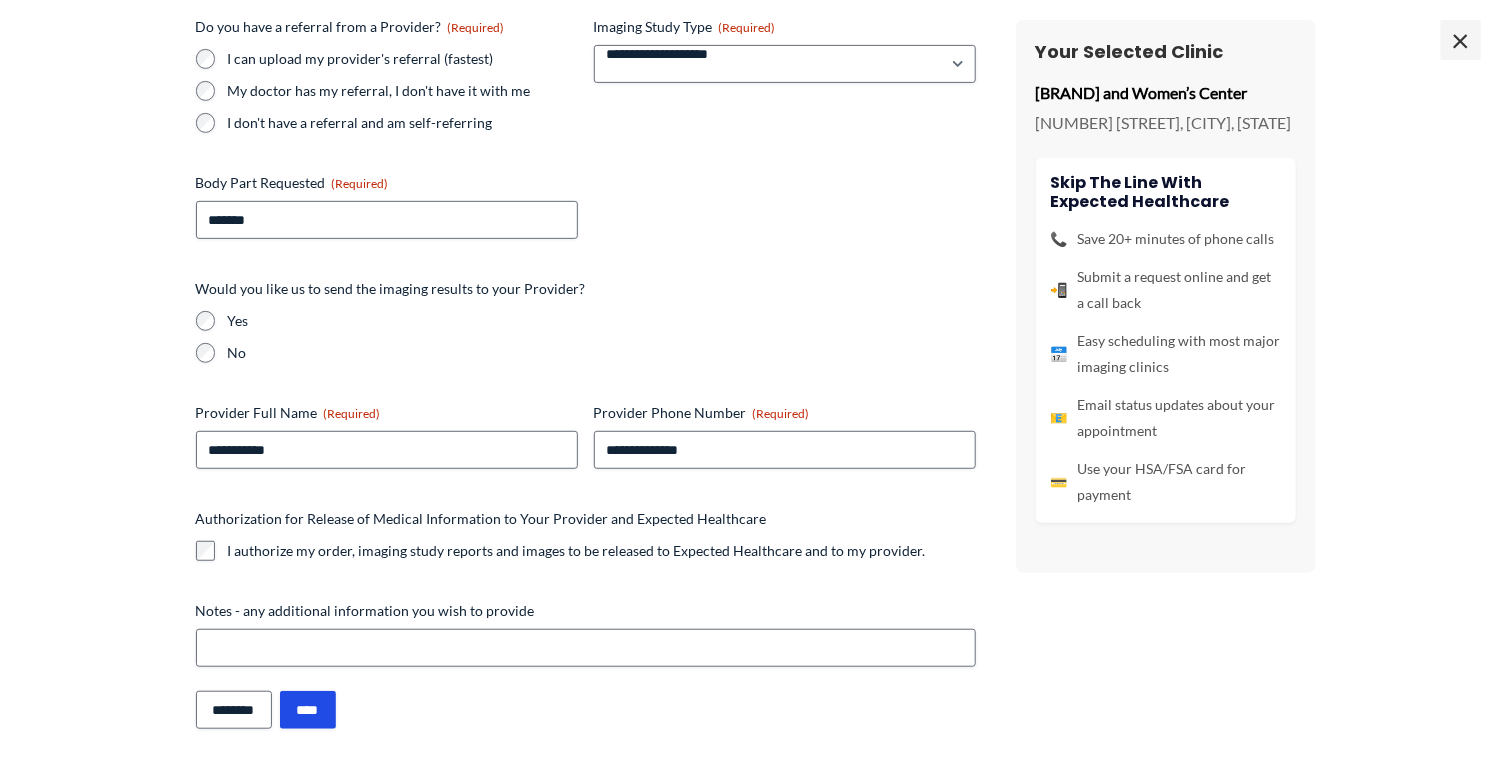 click on "**********" at bounding box center (755, 384) 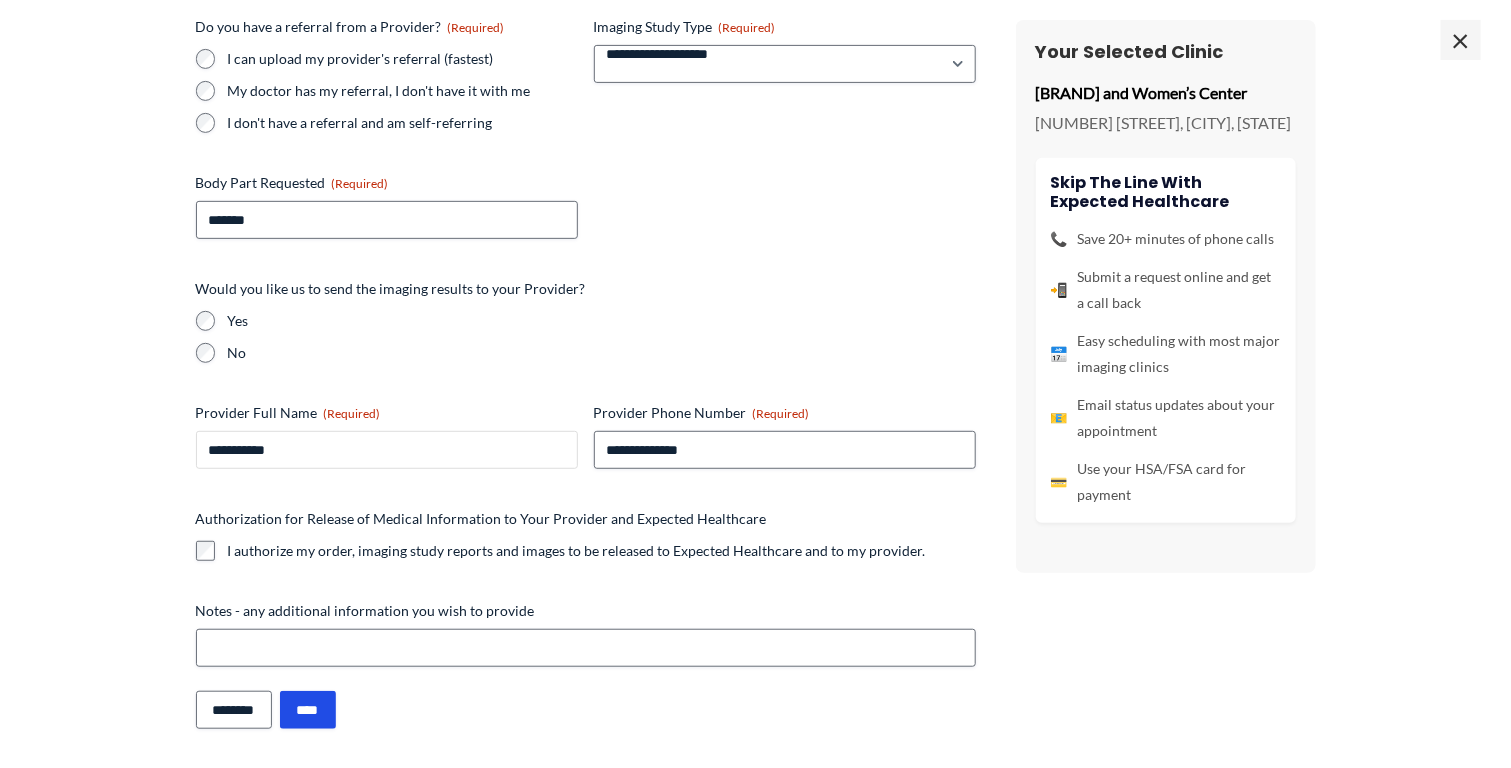 drag, startPoint x: 295, startPoint y: 448, endPoint x: 151, endPoint y: 435, distance: 144.58562 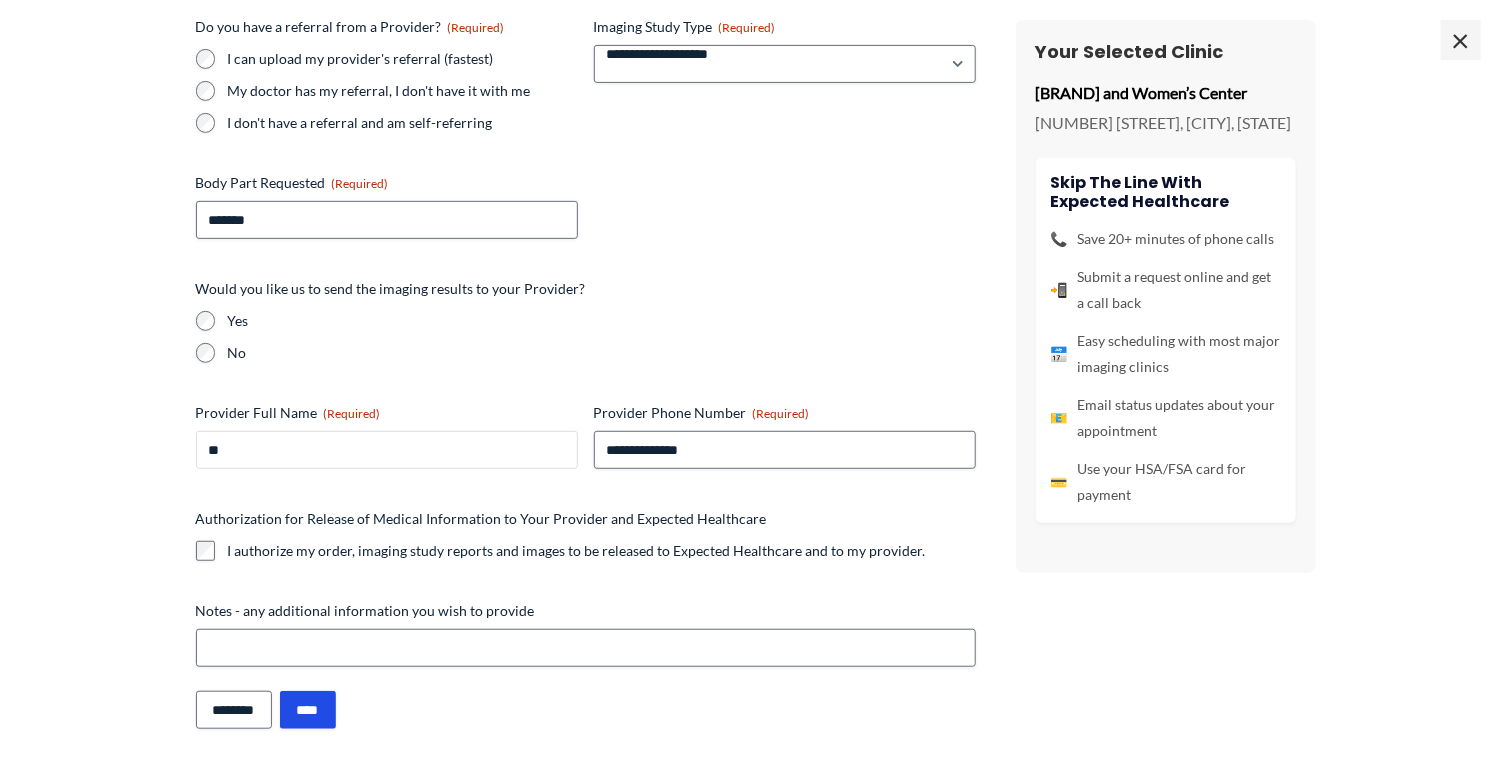 type on "*" 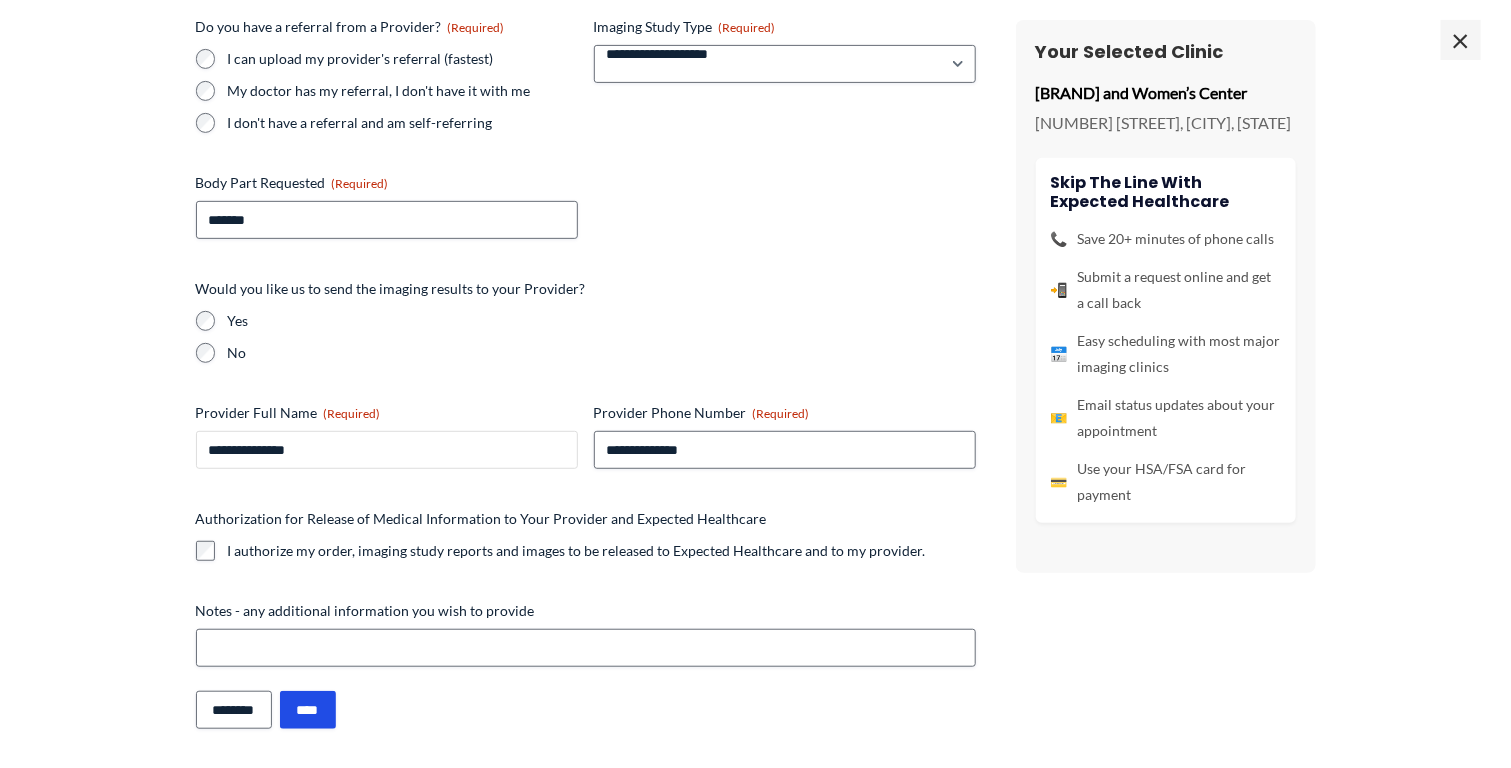 type on "**********" 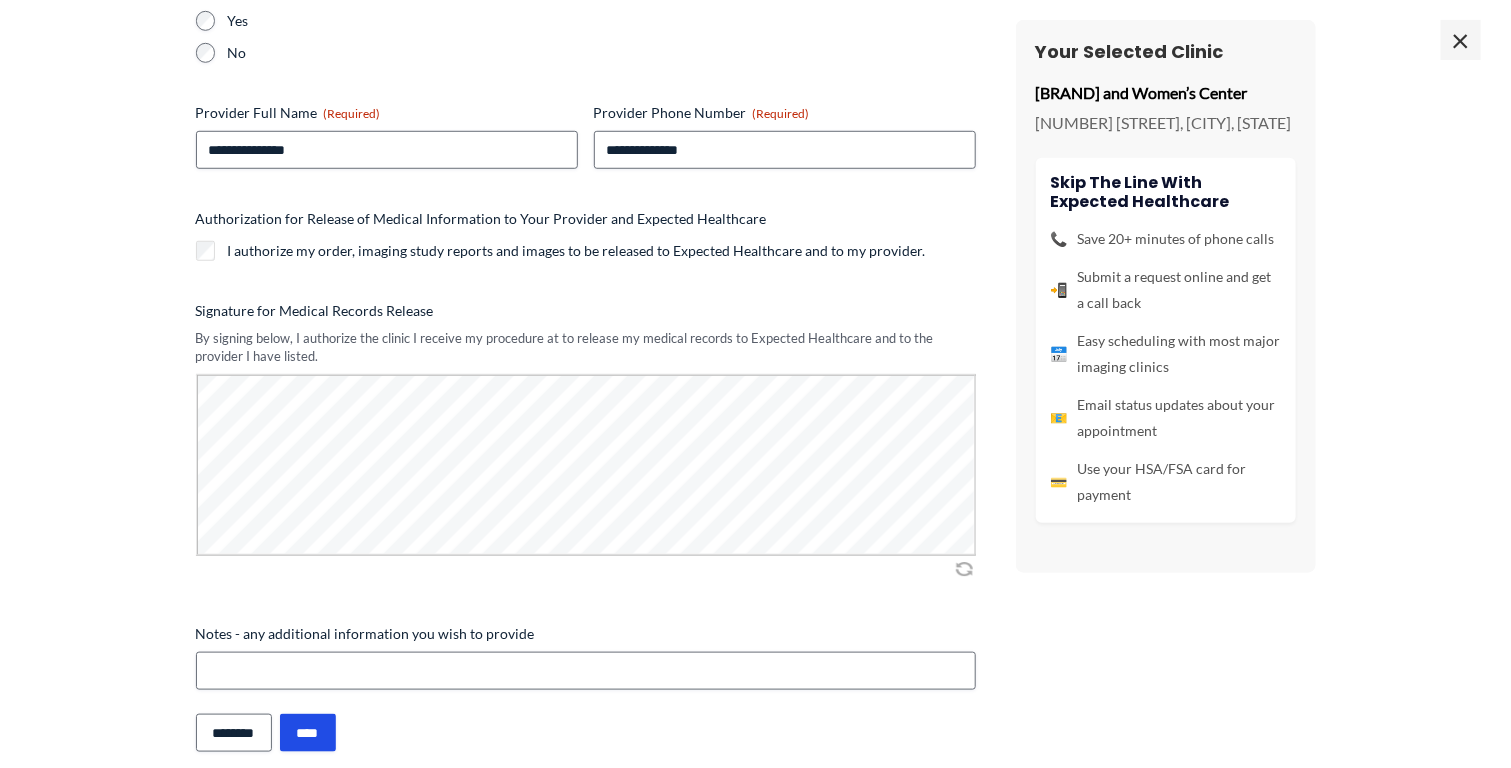 scroll, scrollTop: 576, scrollLeft: 0, axis: vertical 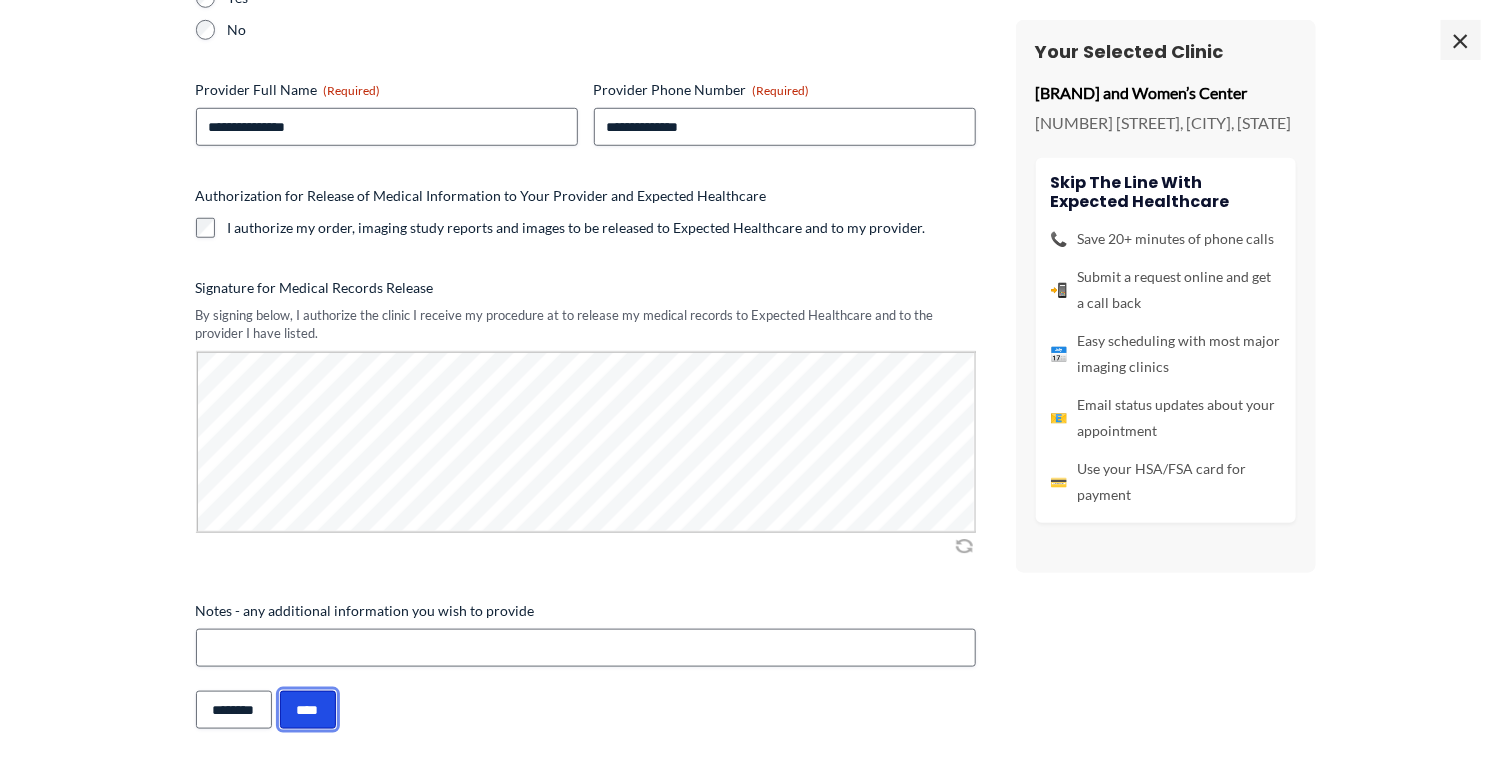 drag, startPoint x: 322, startPoint y: 707, endPoint x: 310, endPoint y: 707, distance: 12 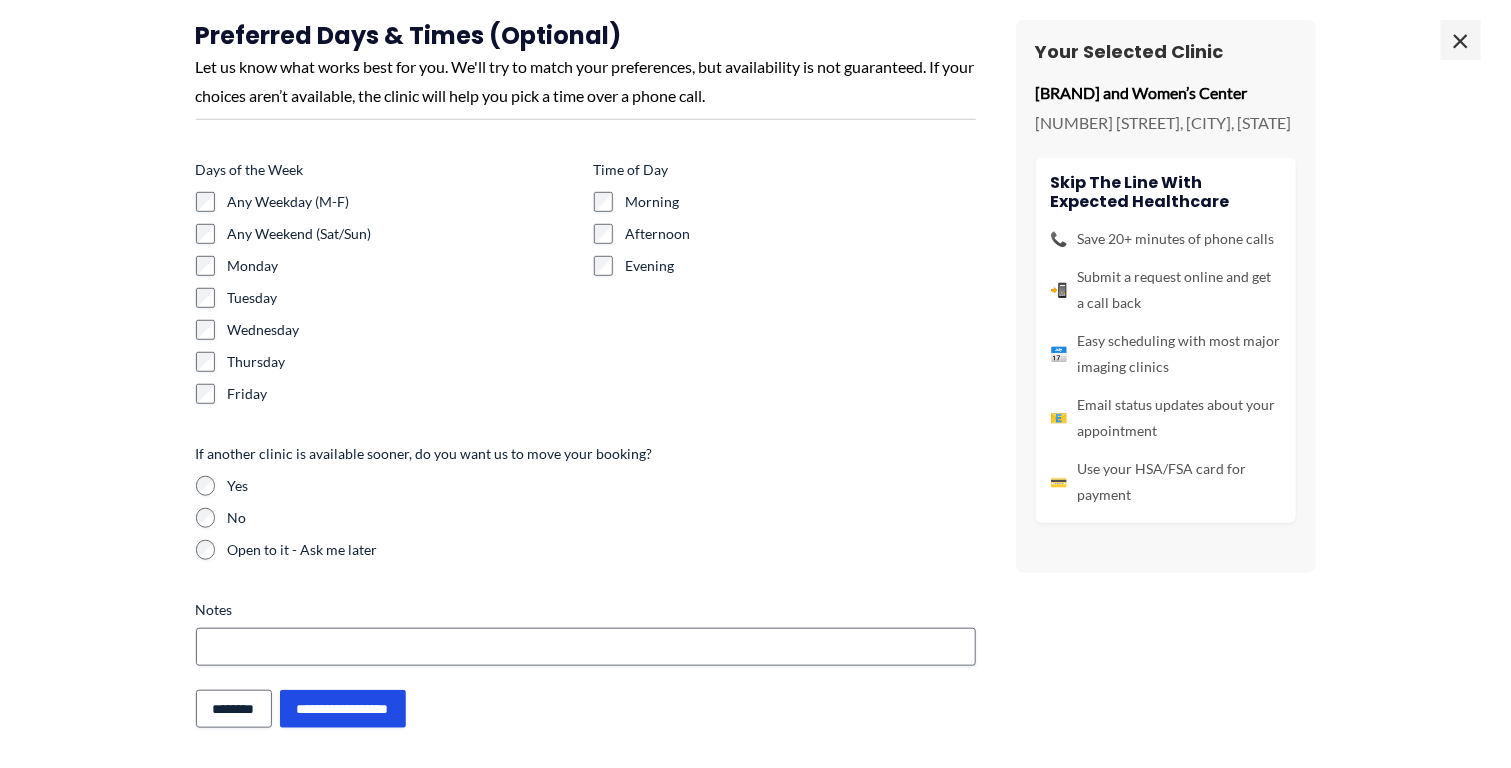 scroll, scrollTop: 378, scrollLeft: 0, axis: vertical 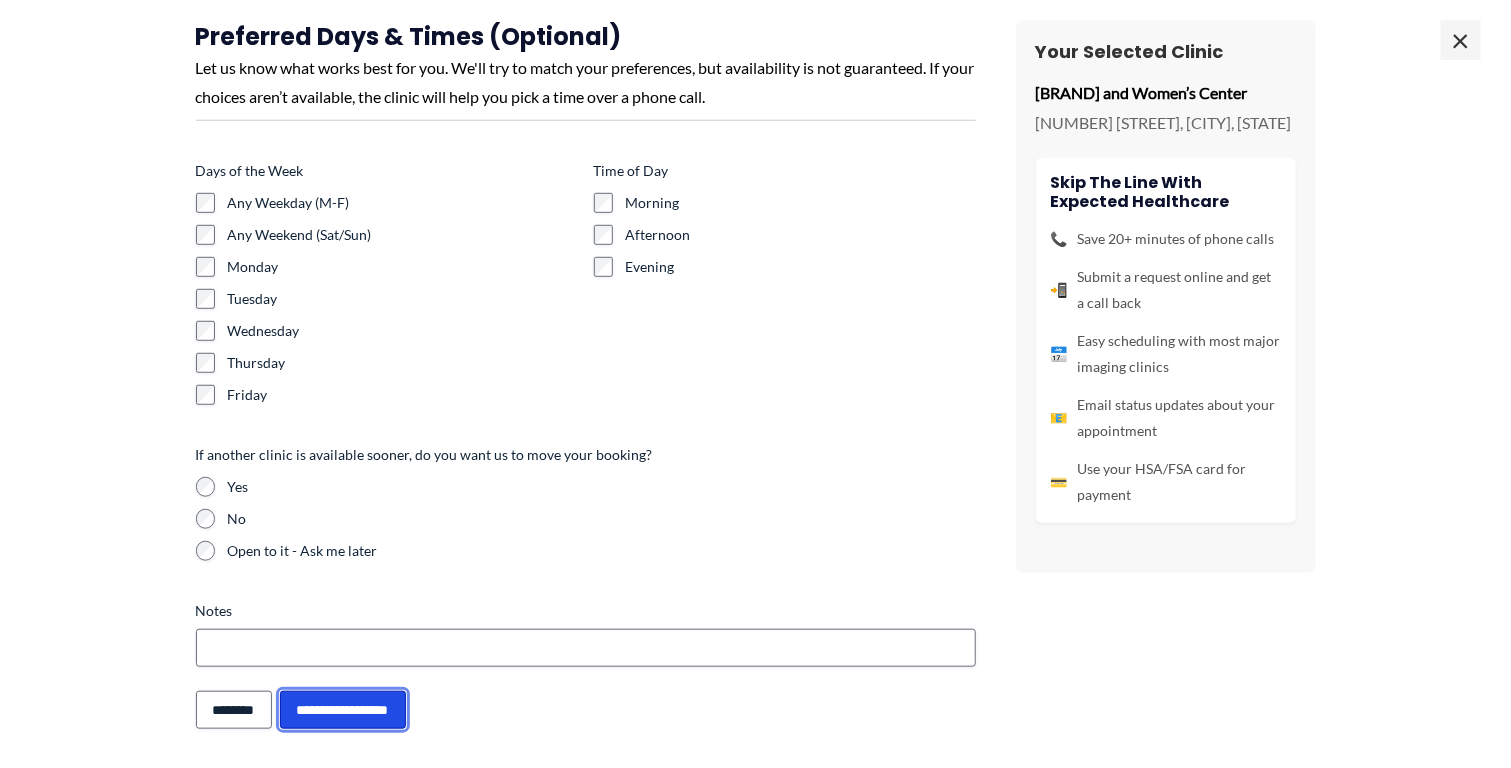 click on "**********" at bounding box center [343, 710] 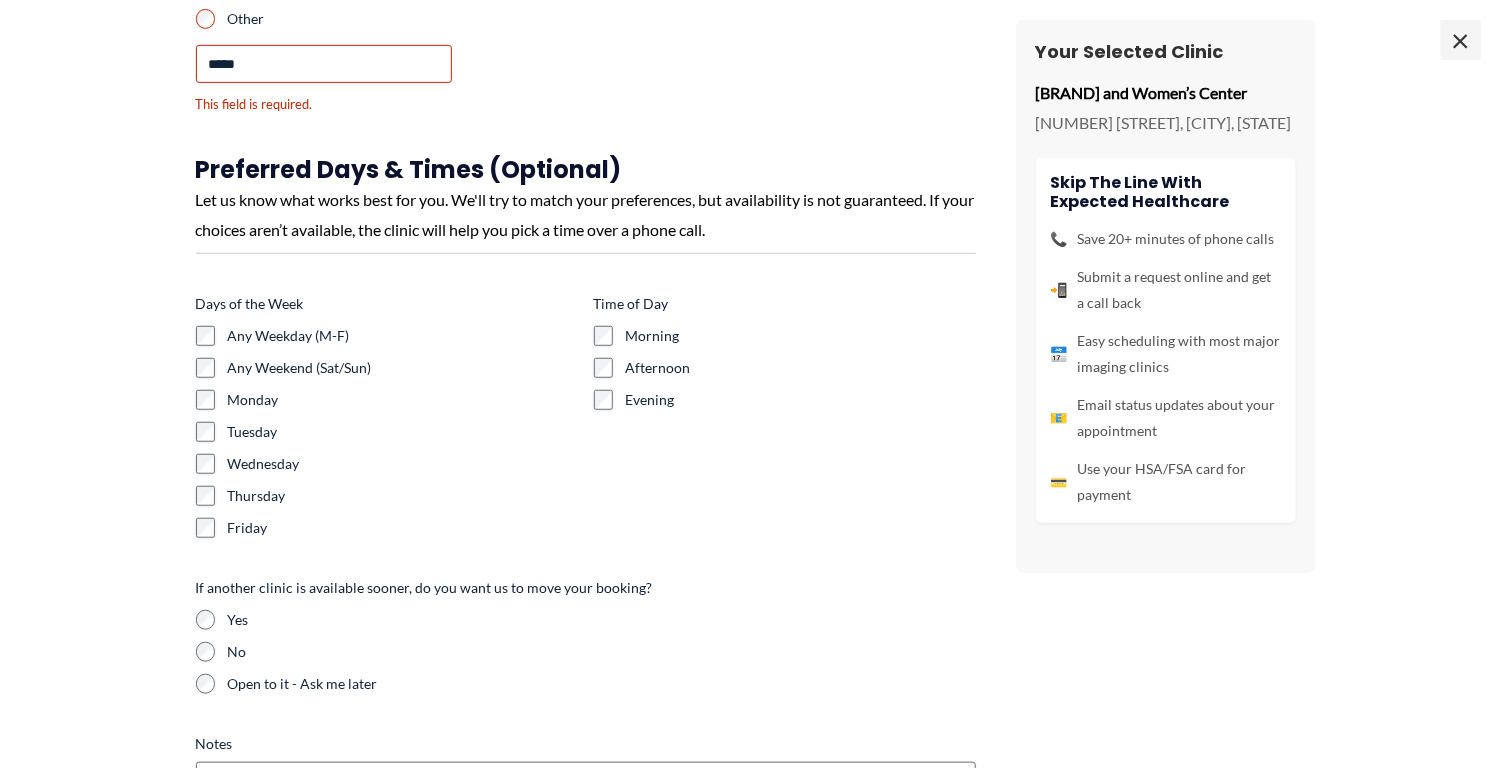 scroll, scrollTop: 0, scrollLeft: 0, axis: both 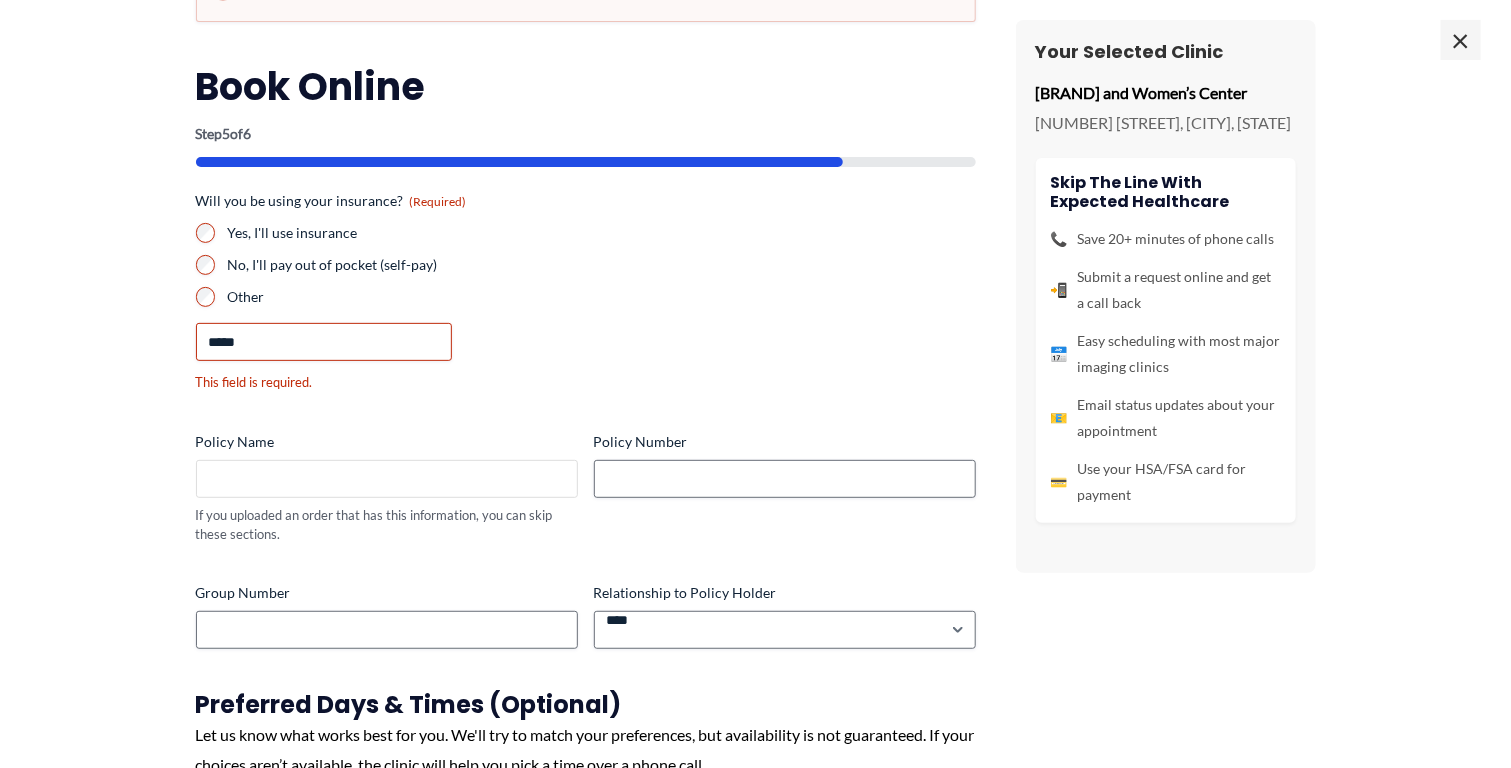 click on "Policy Name" at bounding box center (387, 479) 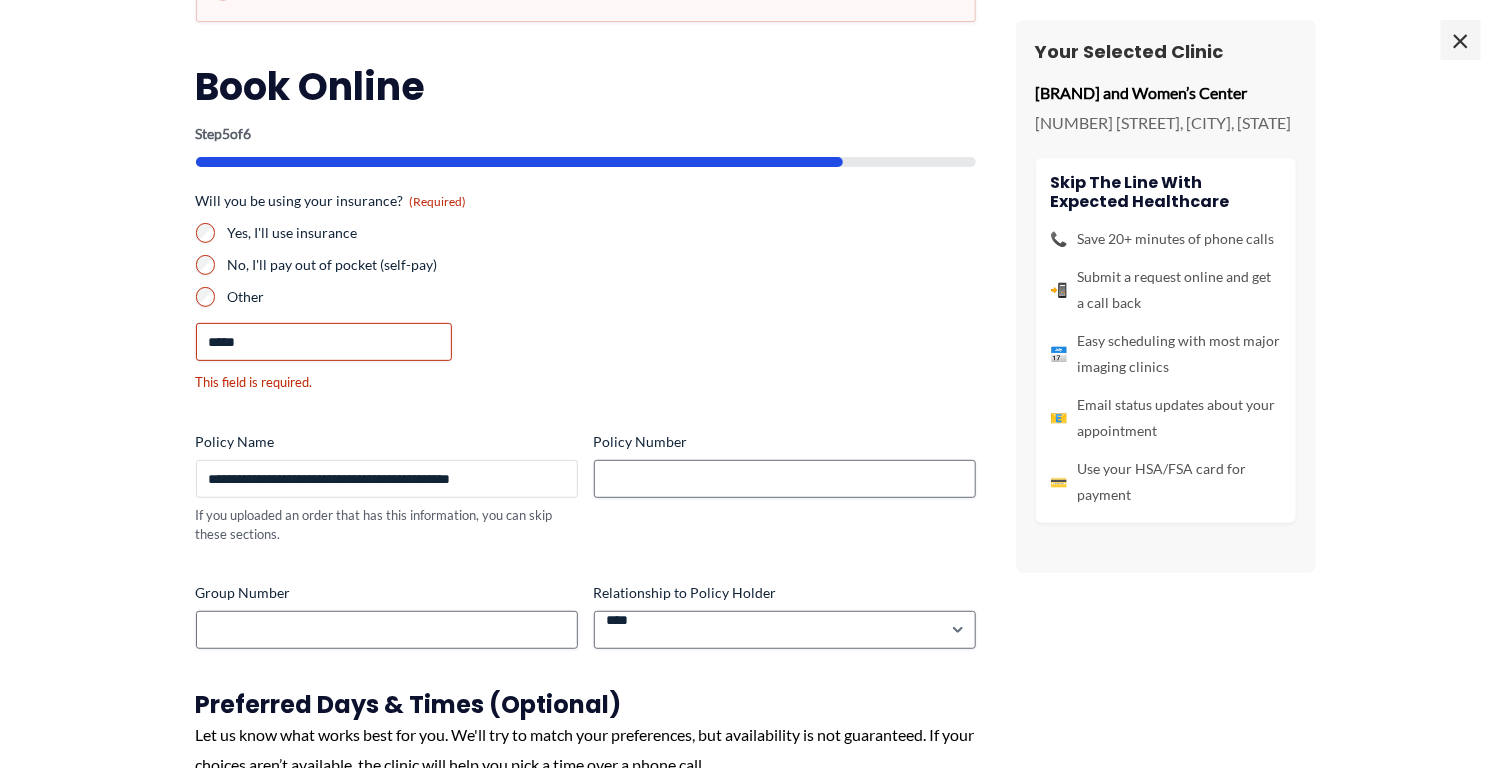 type on "**********" 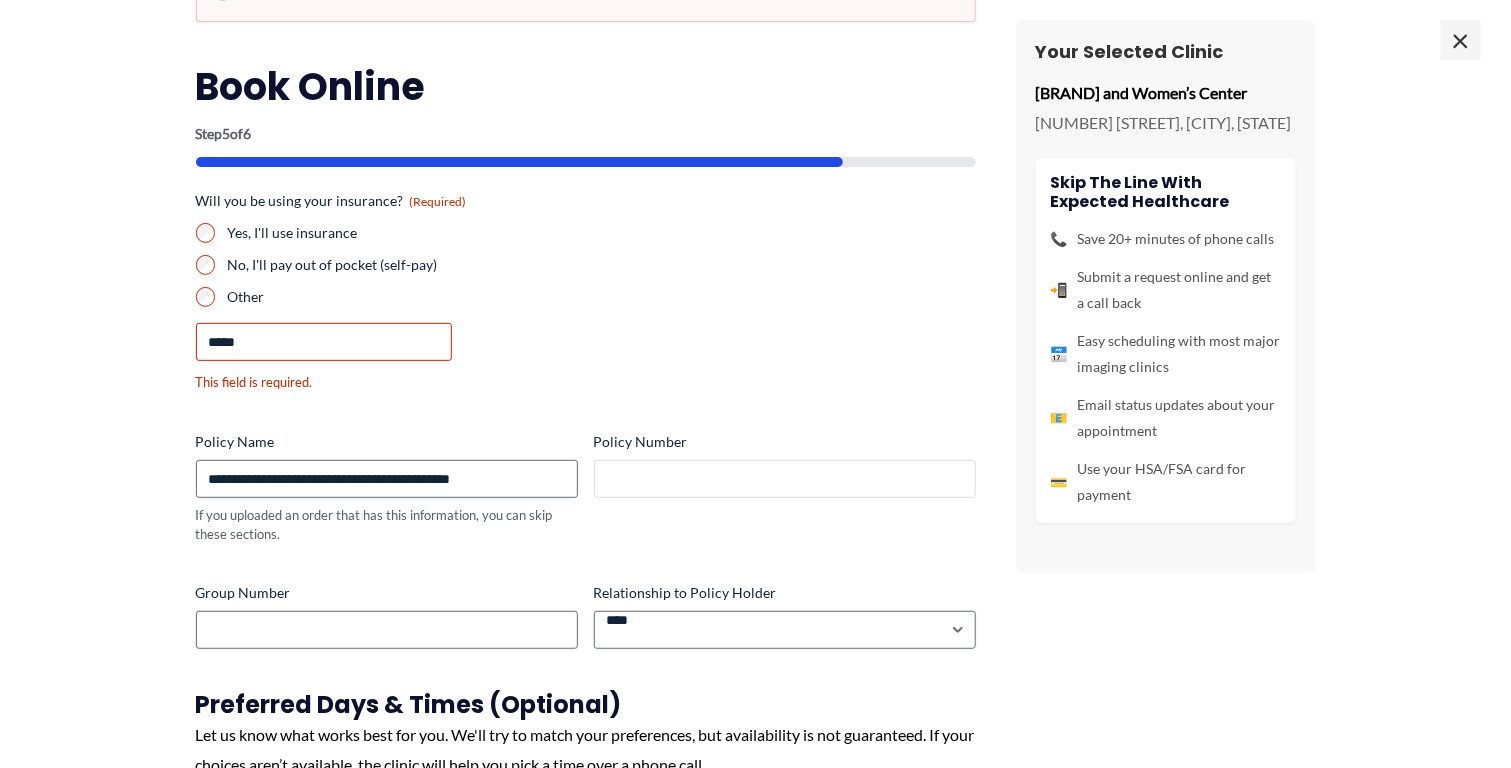 click on "Policy Number" at bounding box center (785, 479) 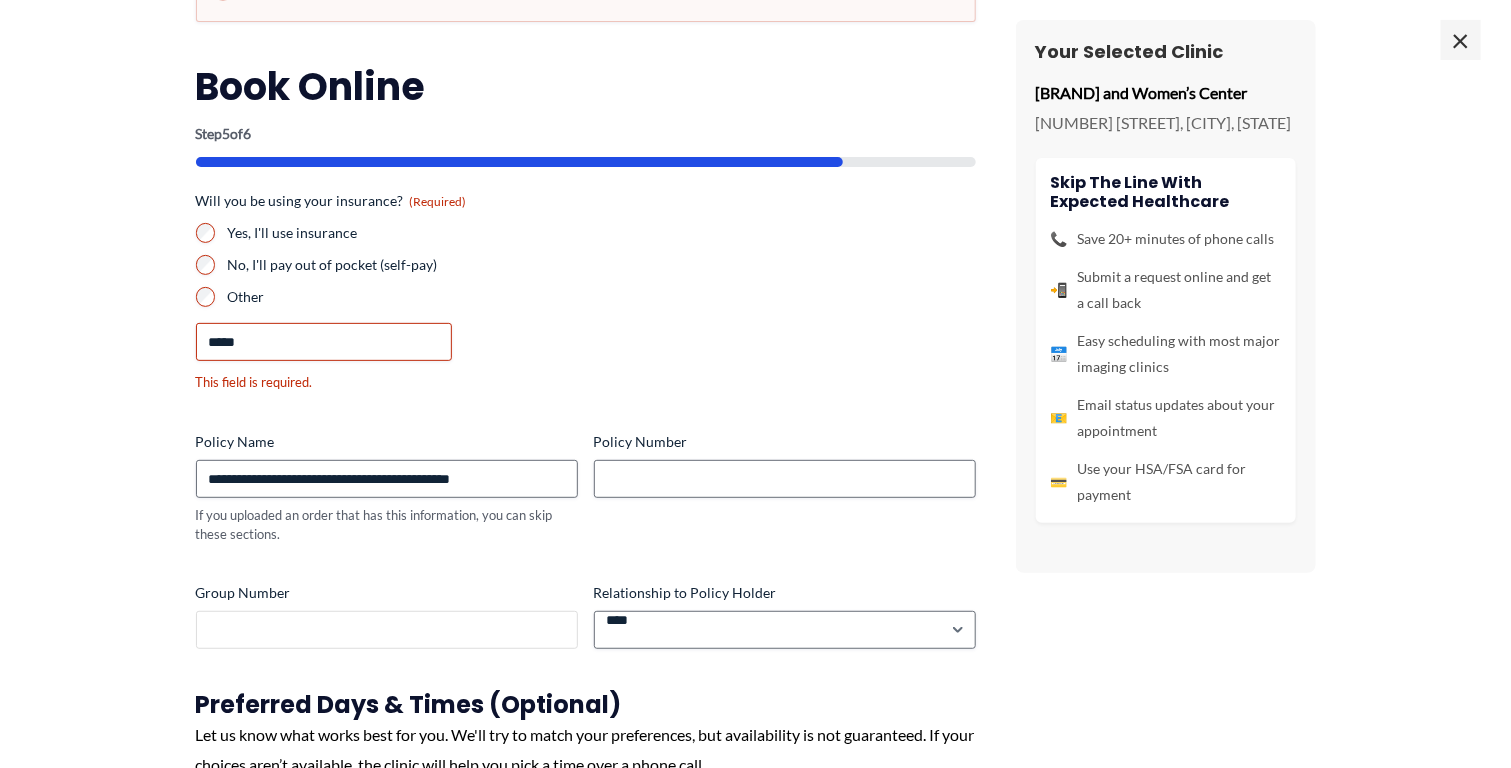 click on "Group Number" at bounding box center [387, 630] 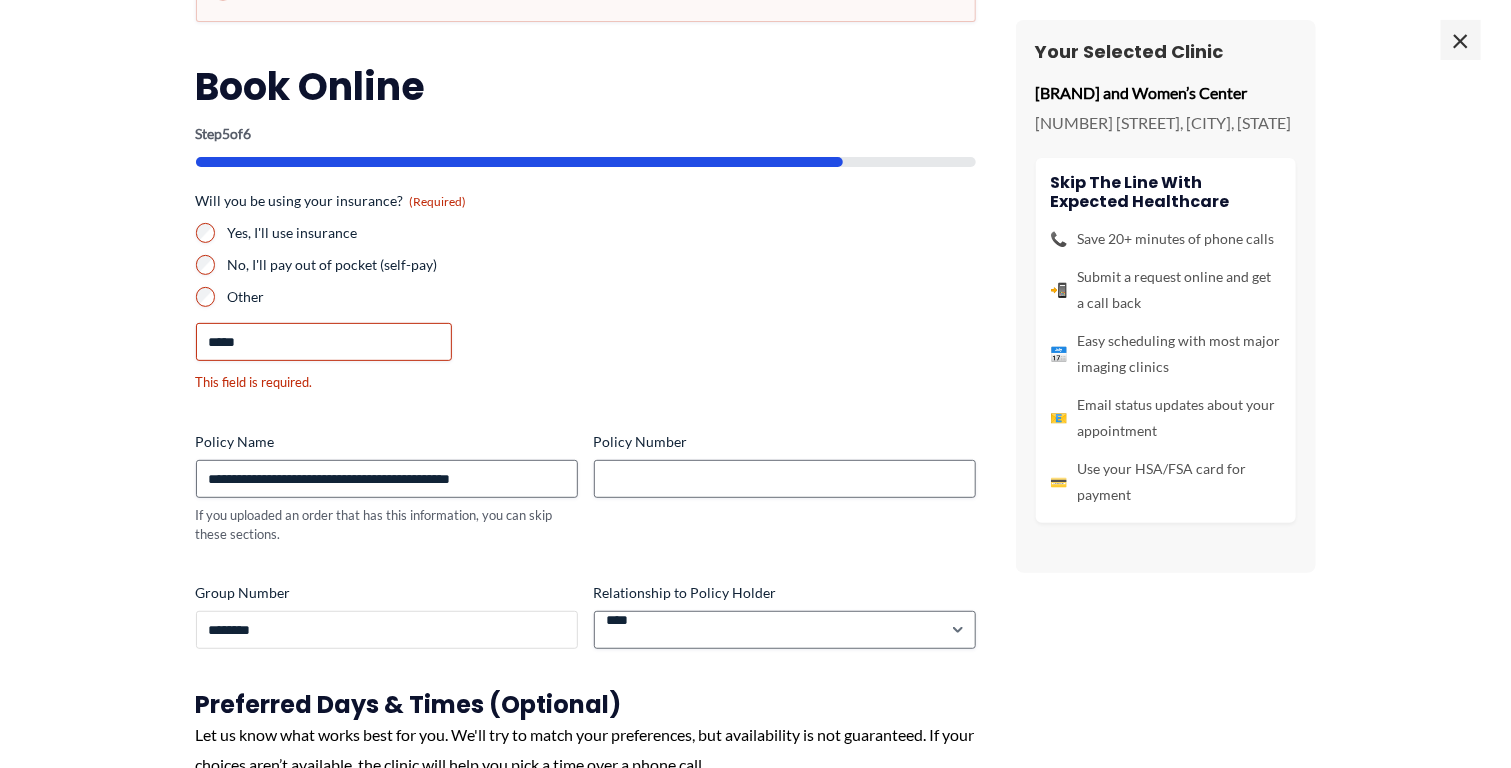 type on "********" 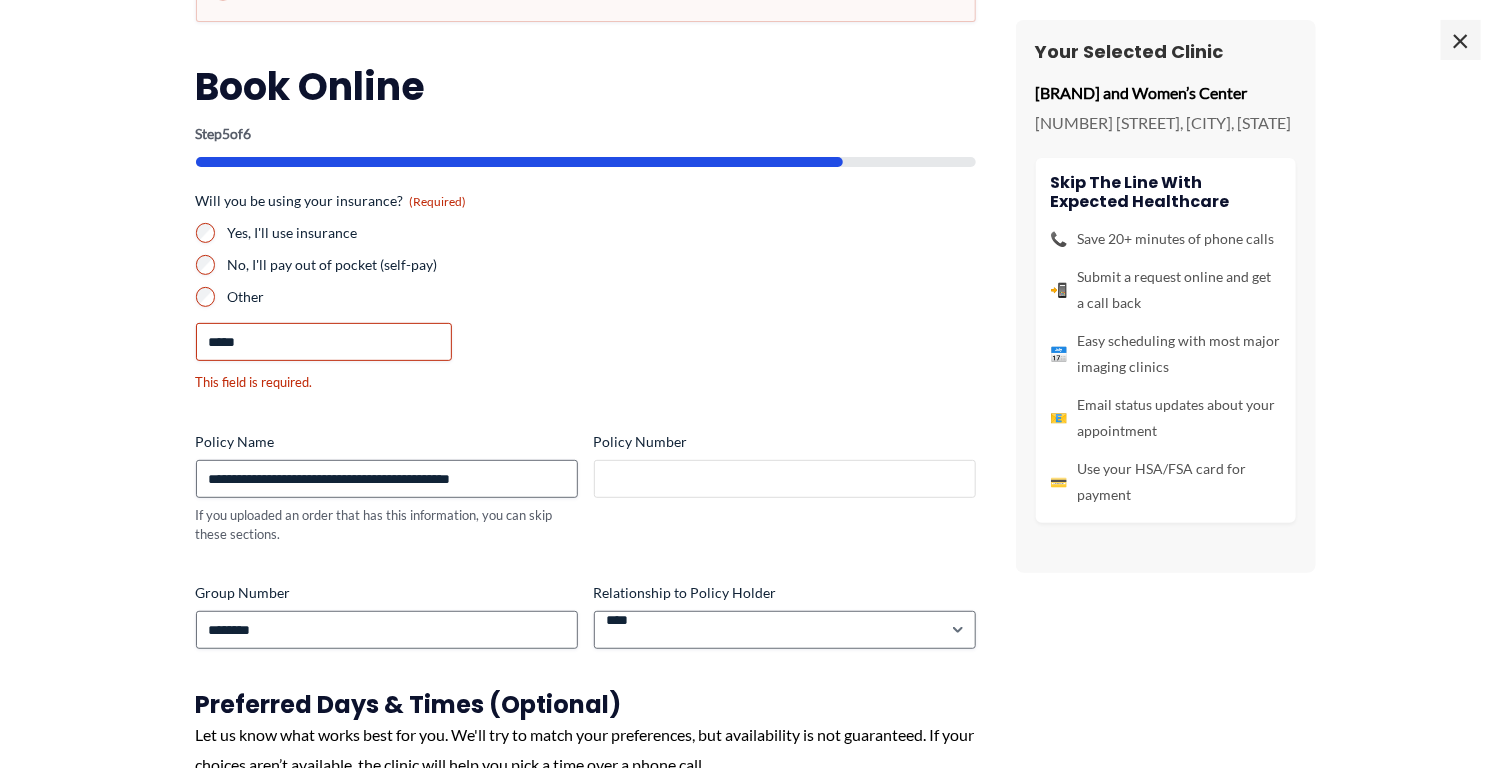 click on "Policy Number" at bounding box center (785, 479) 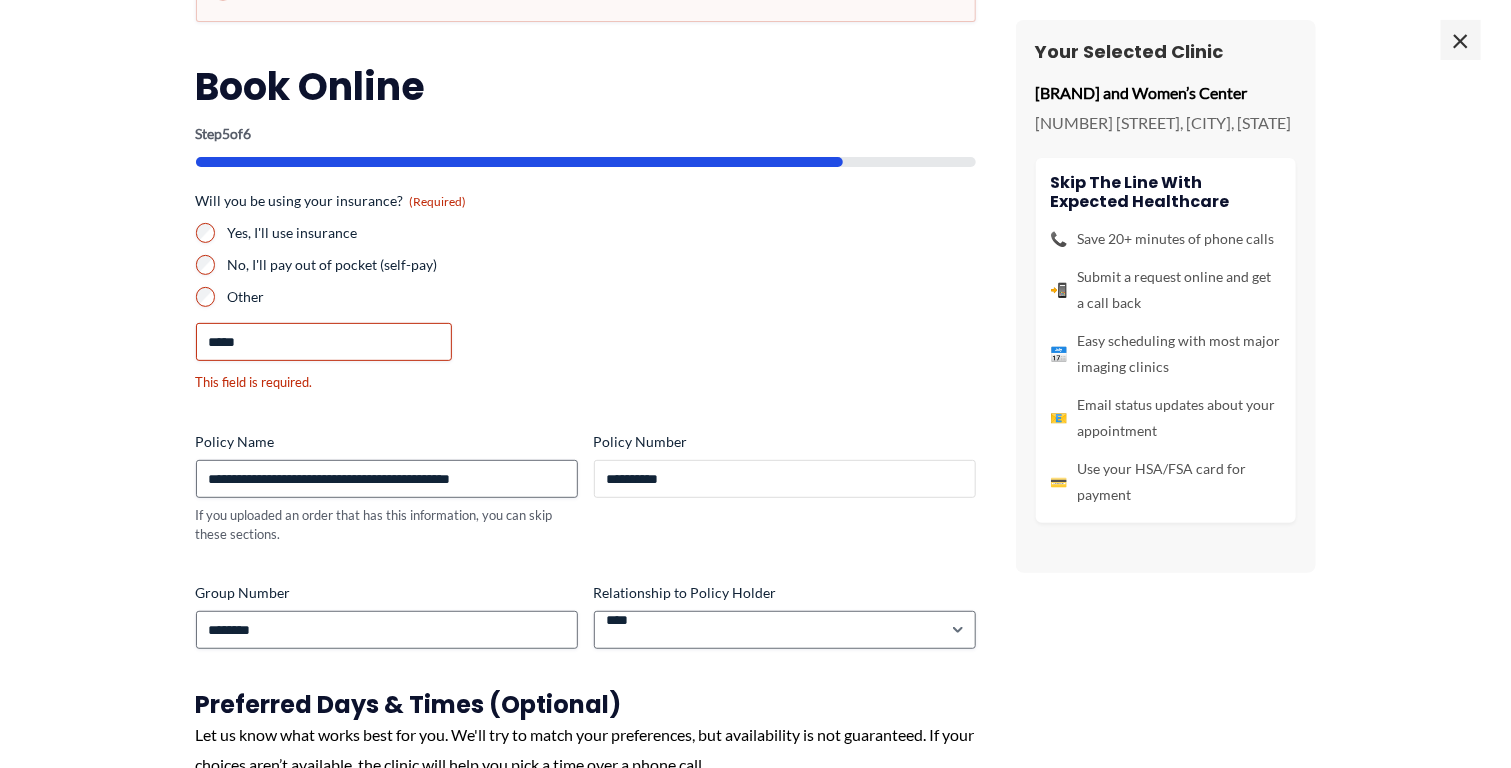 click on "**********" at bounding box center (785, 479) 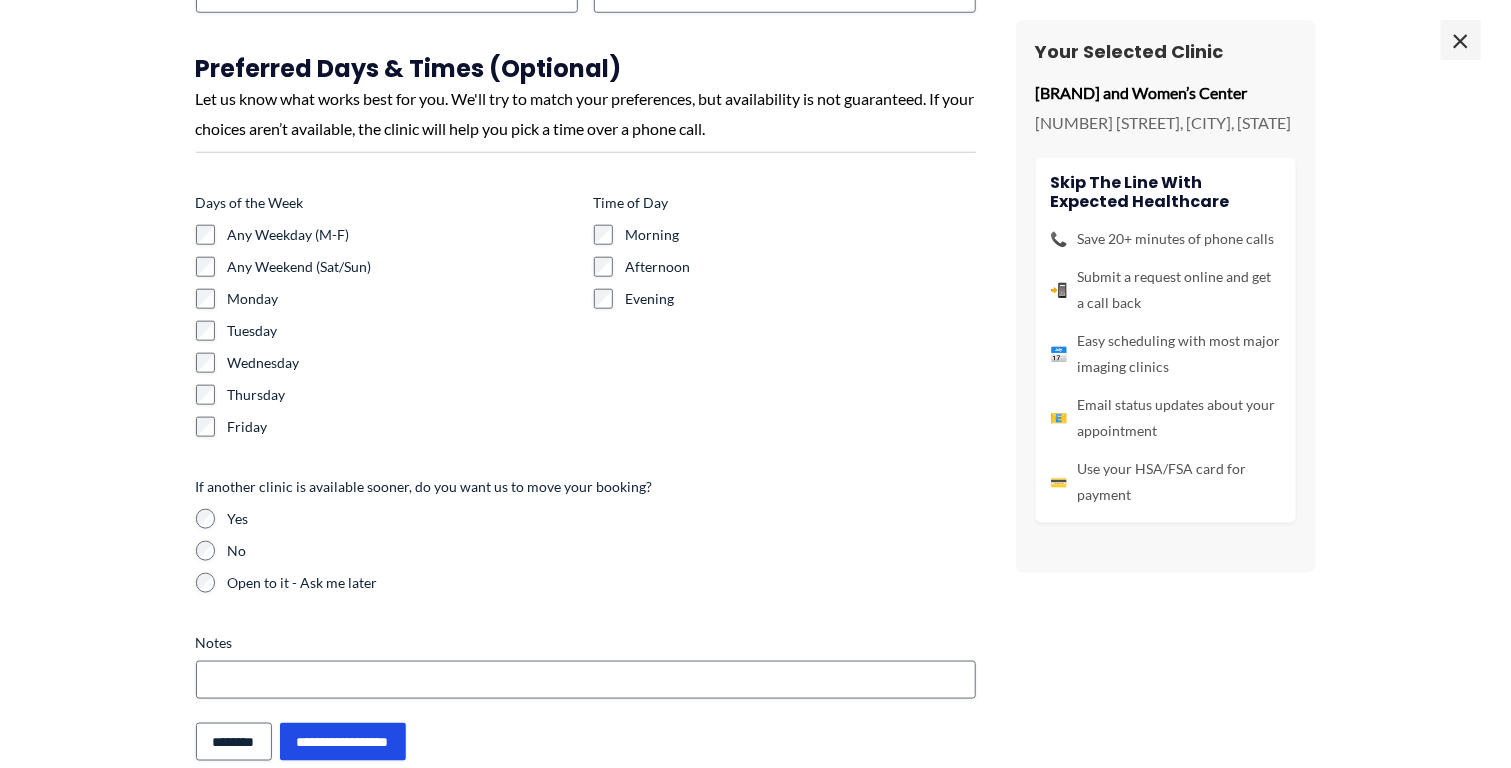 scroll, scrollTop: 768, scrollLeft: 0, axis: vertical 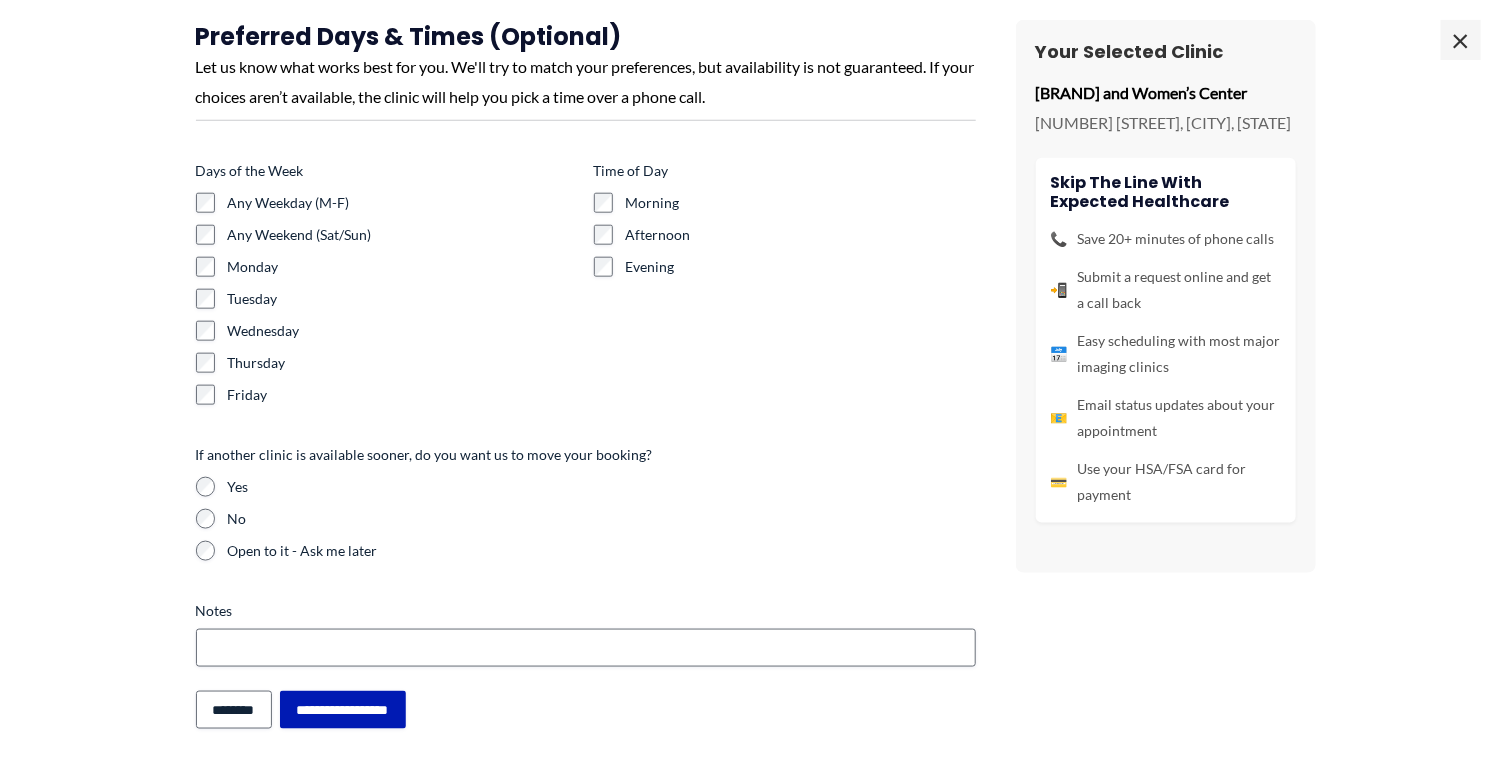 type on "*********" 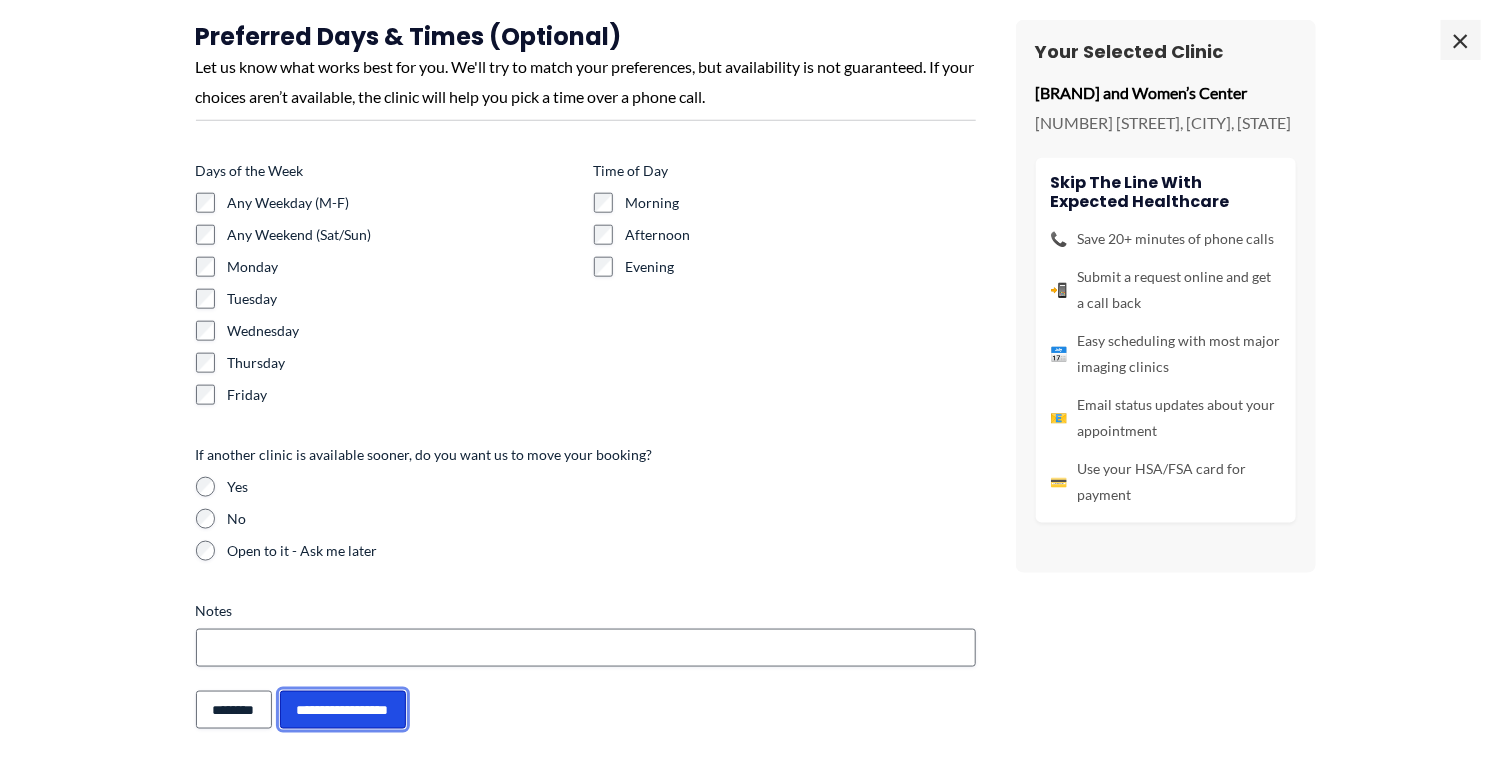 click on "**********" at bounding box center (343, 710) 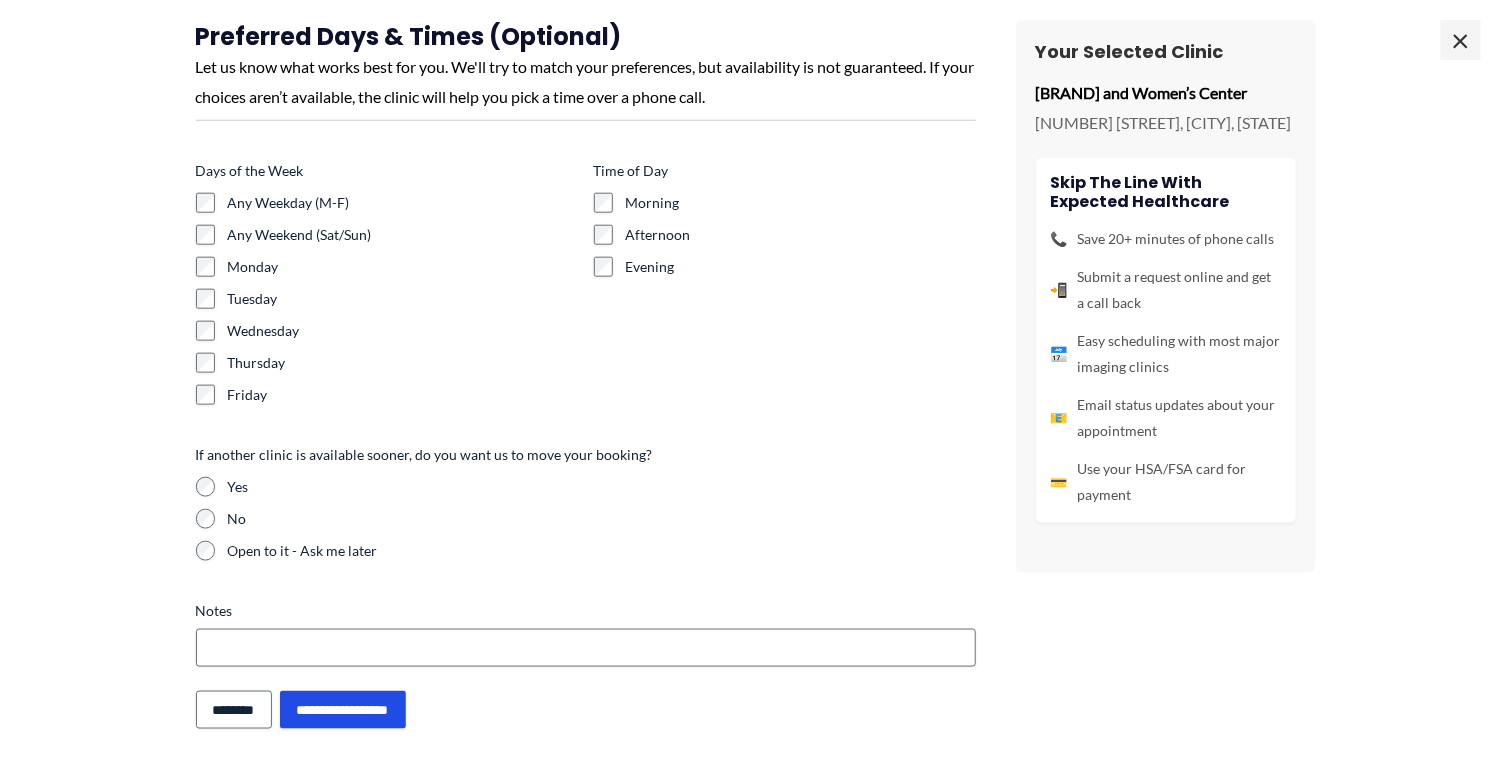 scroll, scrollTop: 0, scrollLeft: 0, axis: both 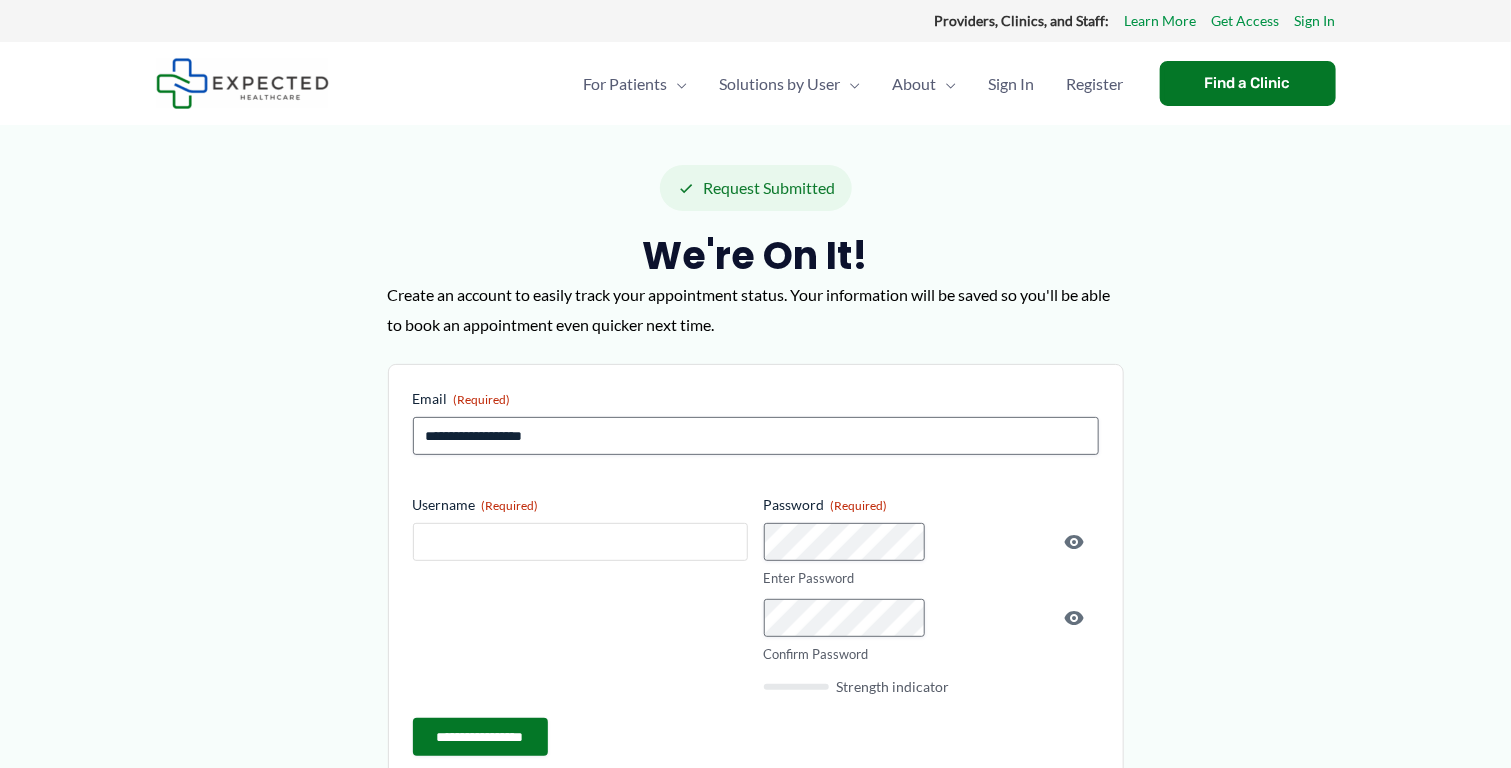 click on "Username (Required)" at bounding box center (580, 542) 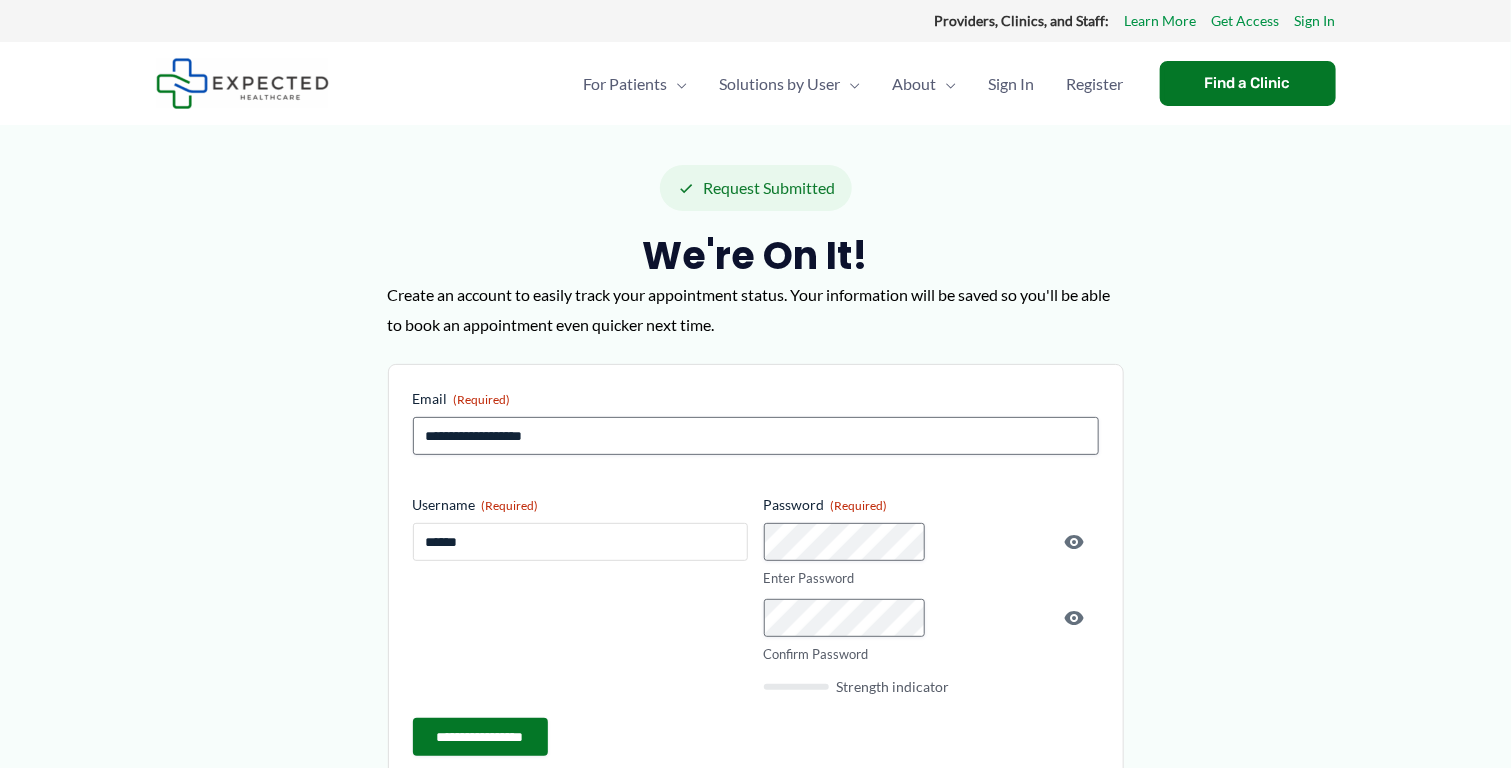 type on "******" 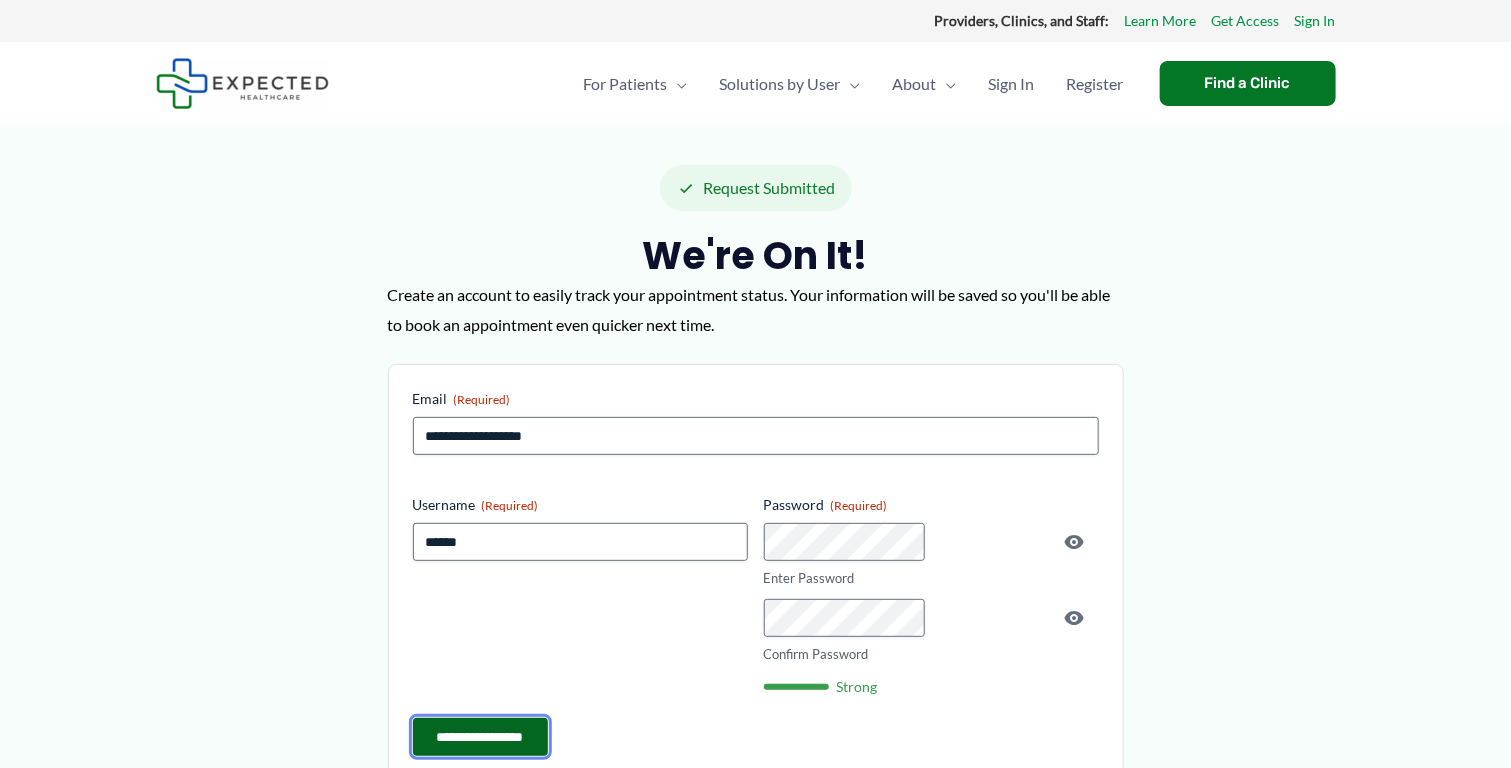 click on "**********" at bounding box center [480, 737] 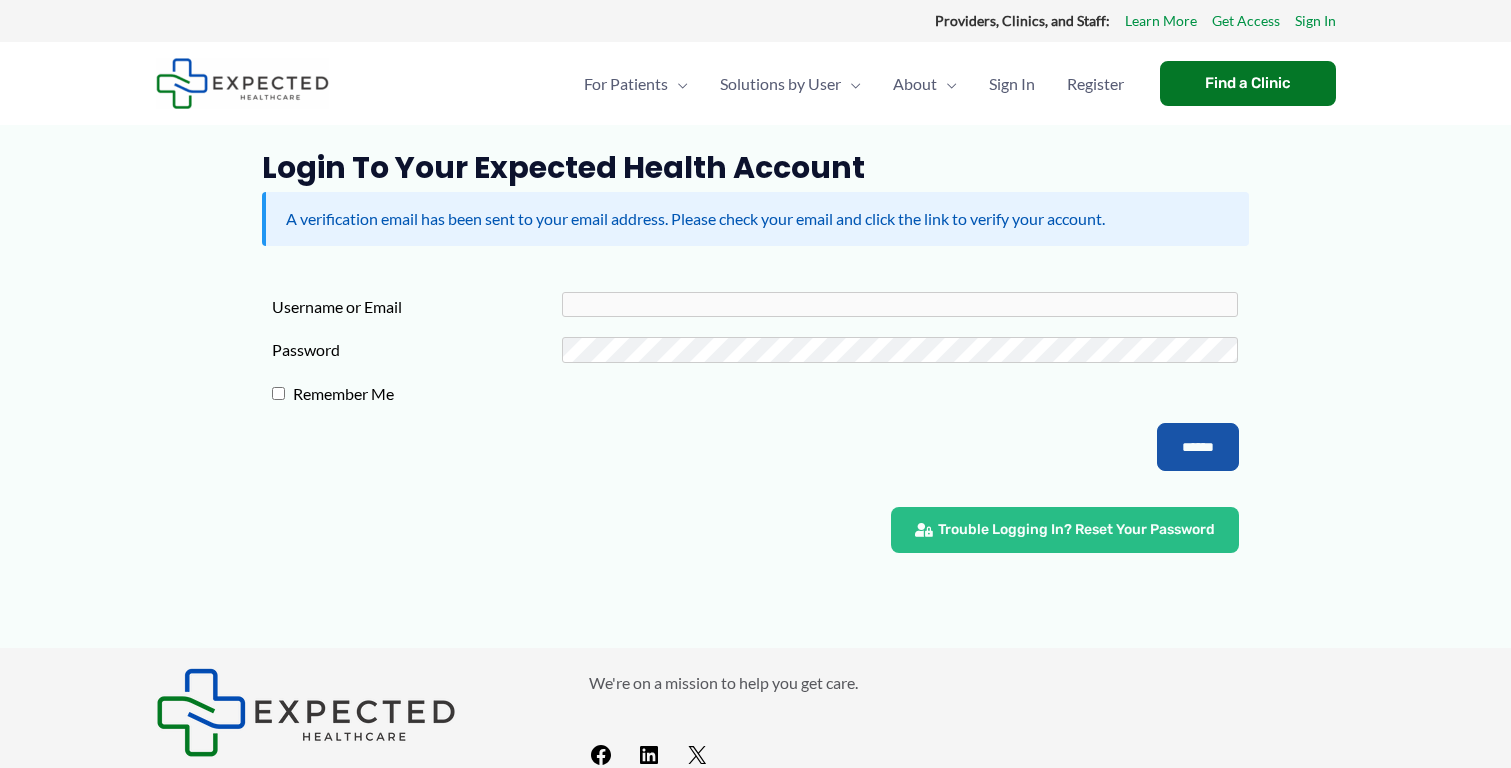 scroll, scrollTop: 0, scrollLeft: 0, axis: both 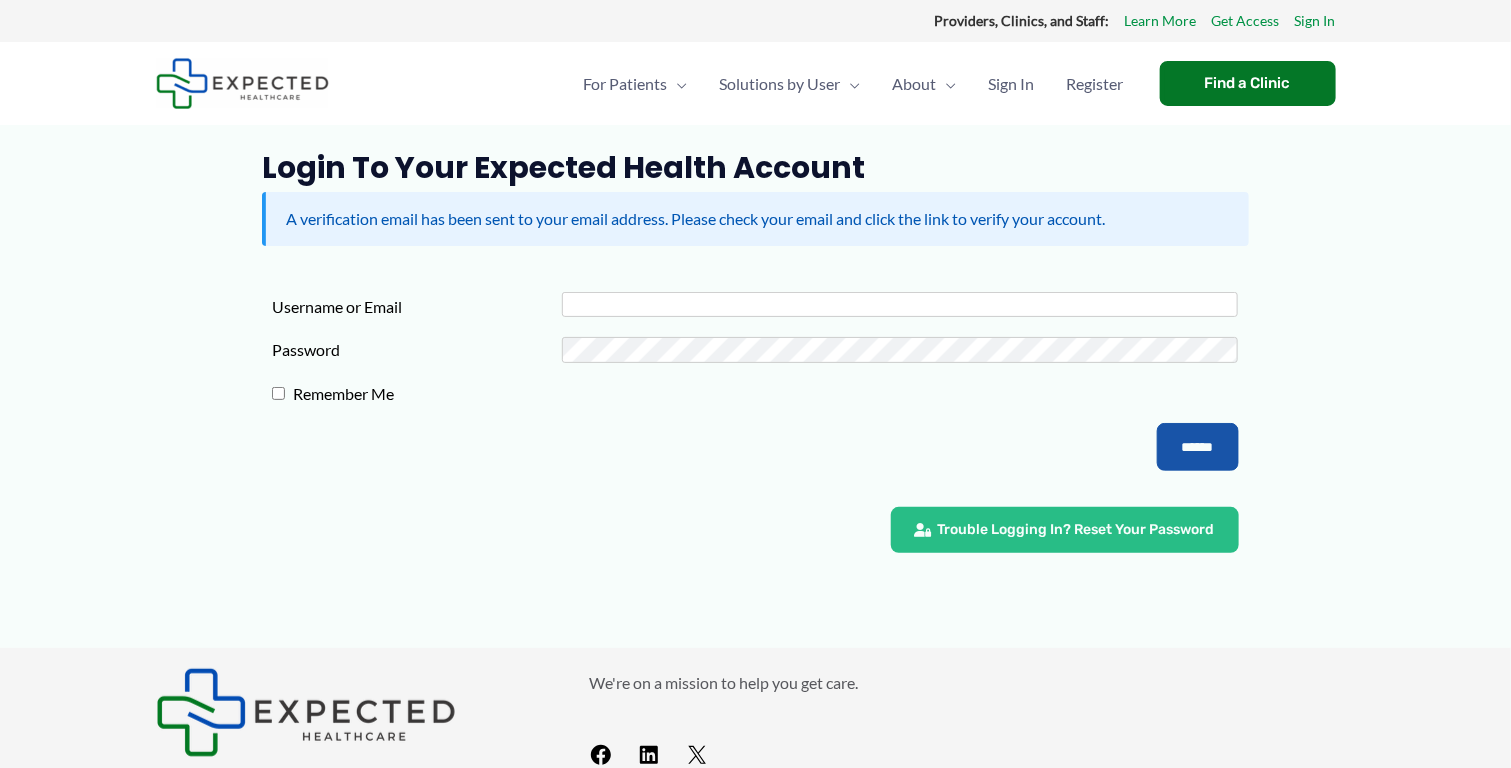 type on "**********" 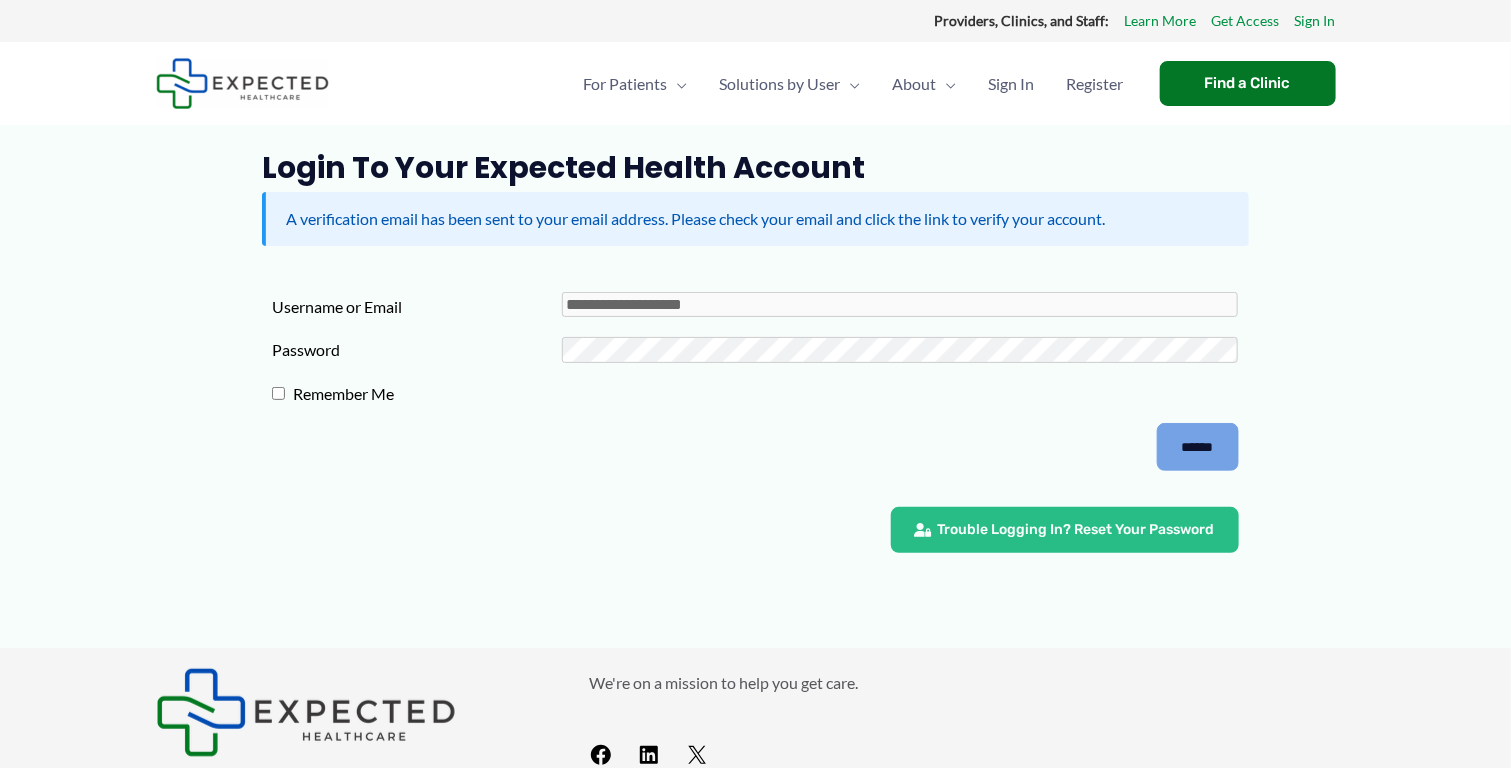 click on "******" at bounding box center (1198, 447) 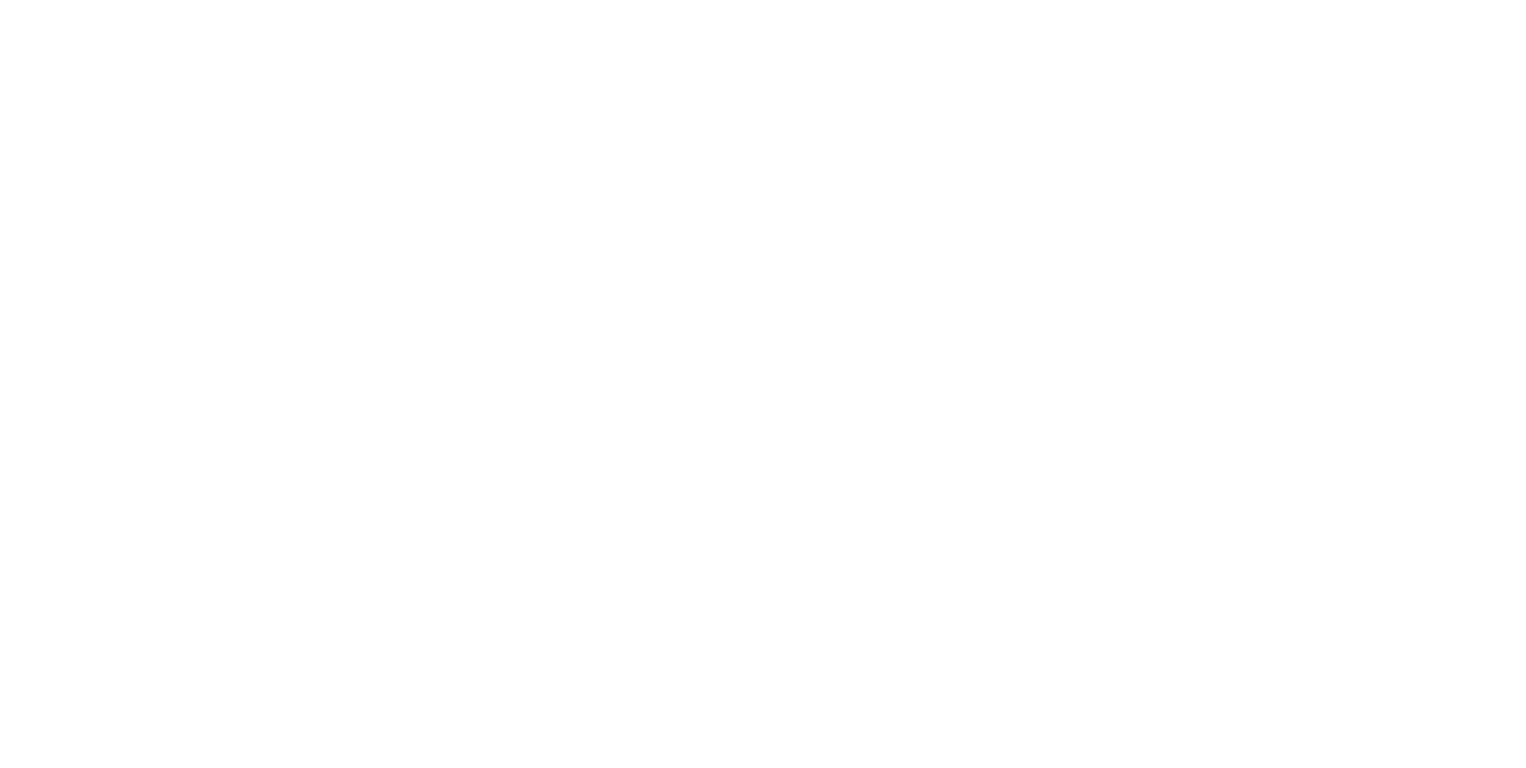 scroll, scrollTop: 0, scrollLeft: 0, axis: both 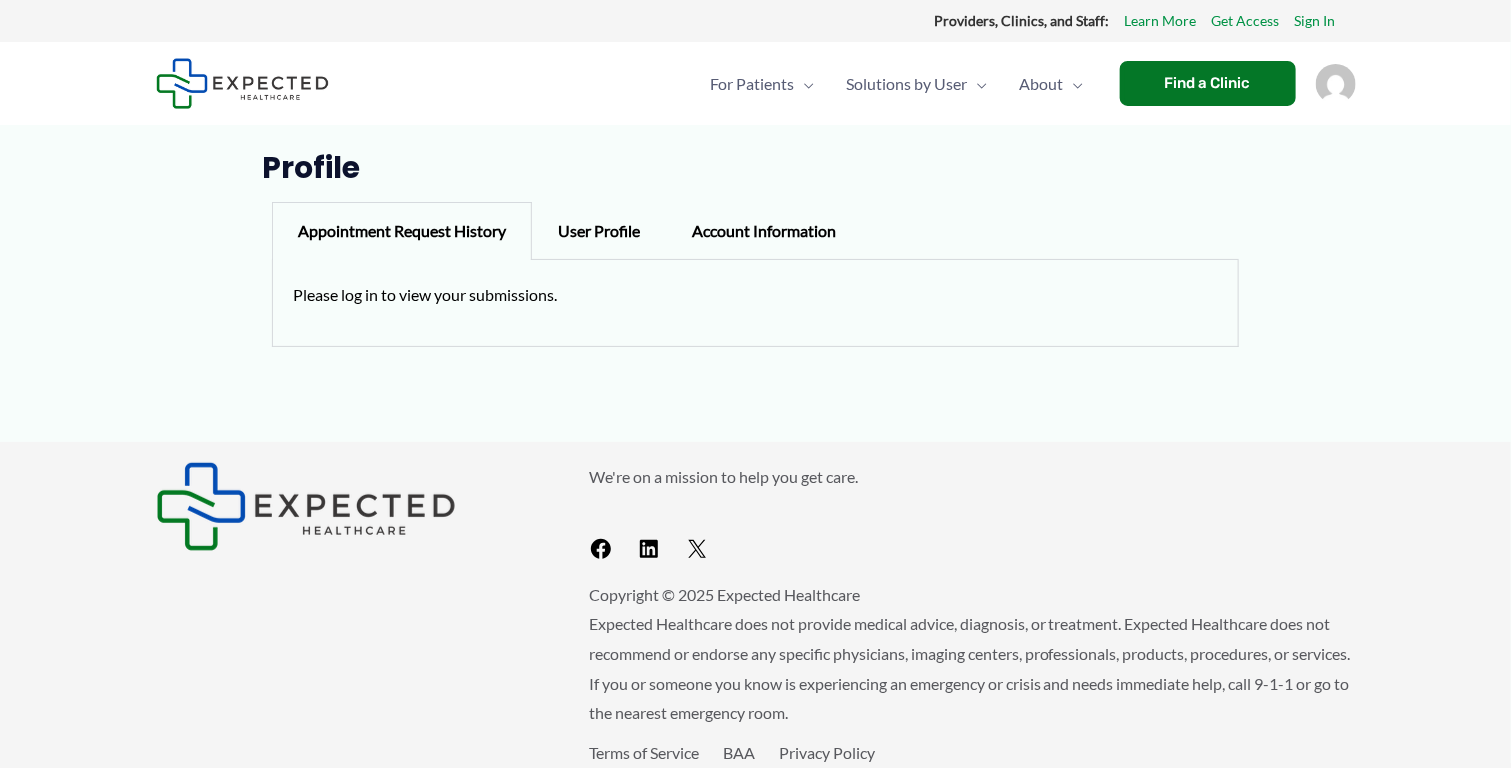 click on "User Profile" at bounding box center [599, 231] 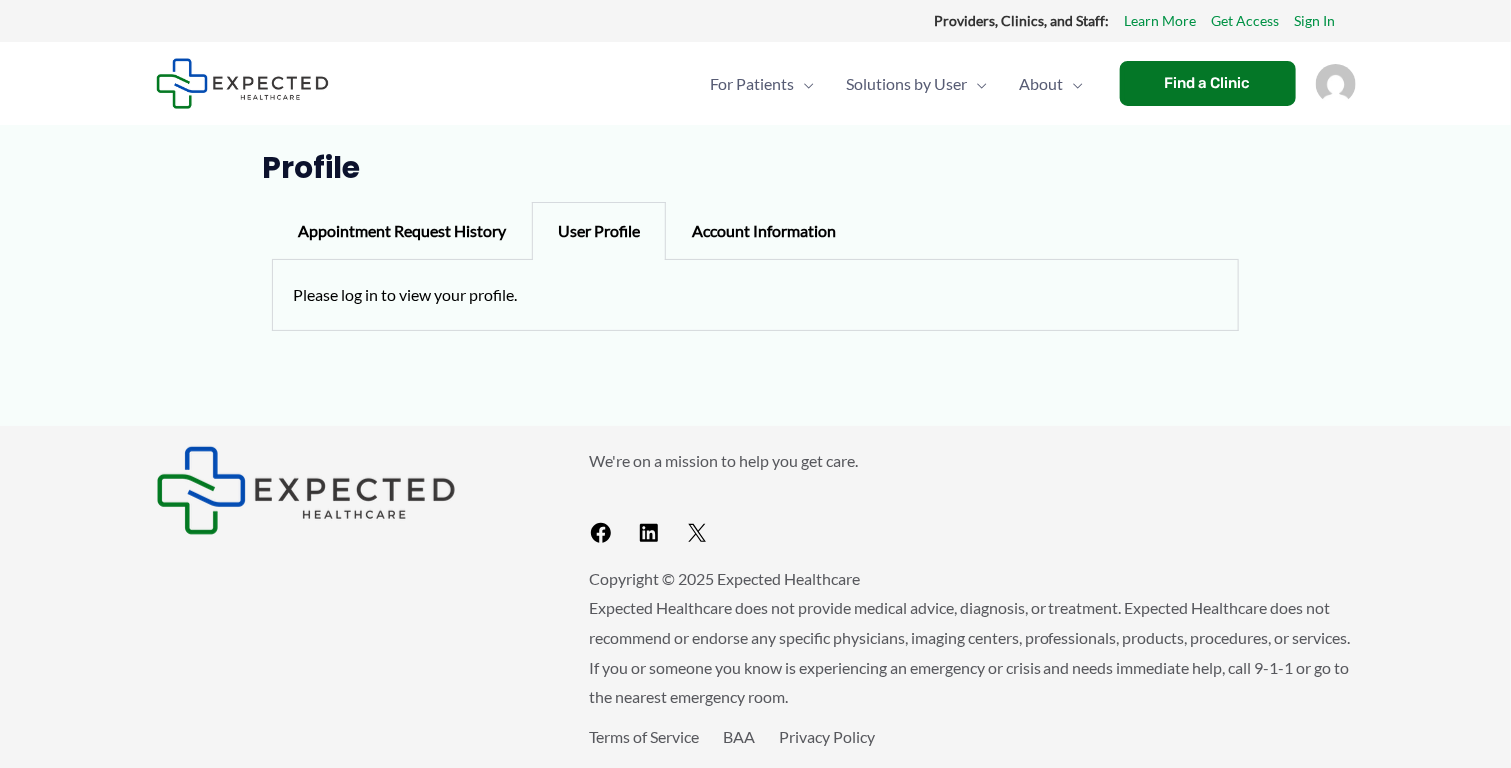 click on "Account Information" at bounding box center (764, 231) 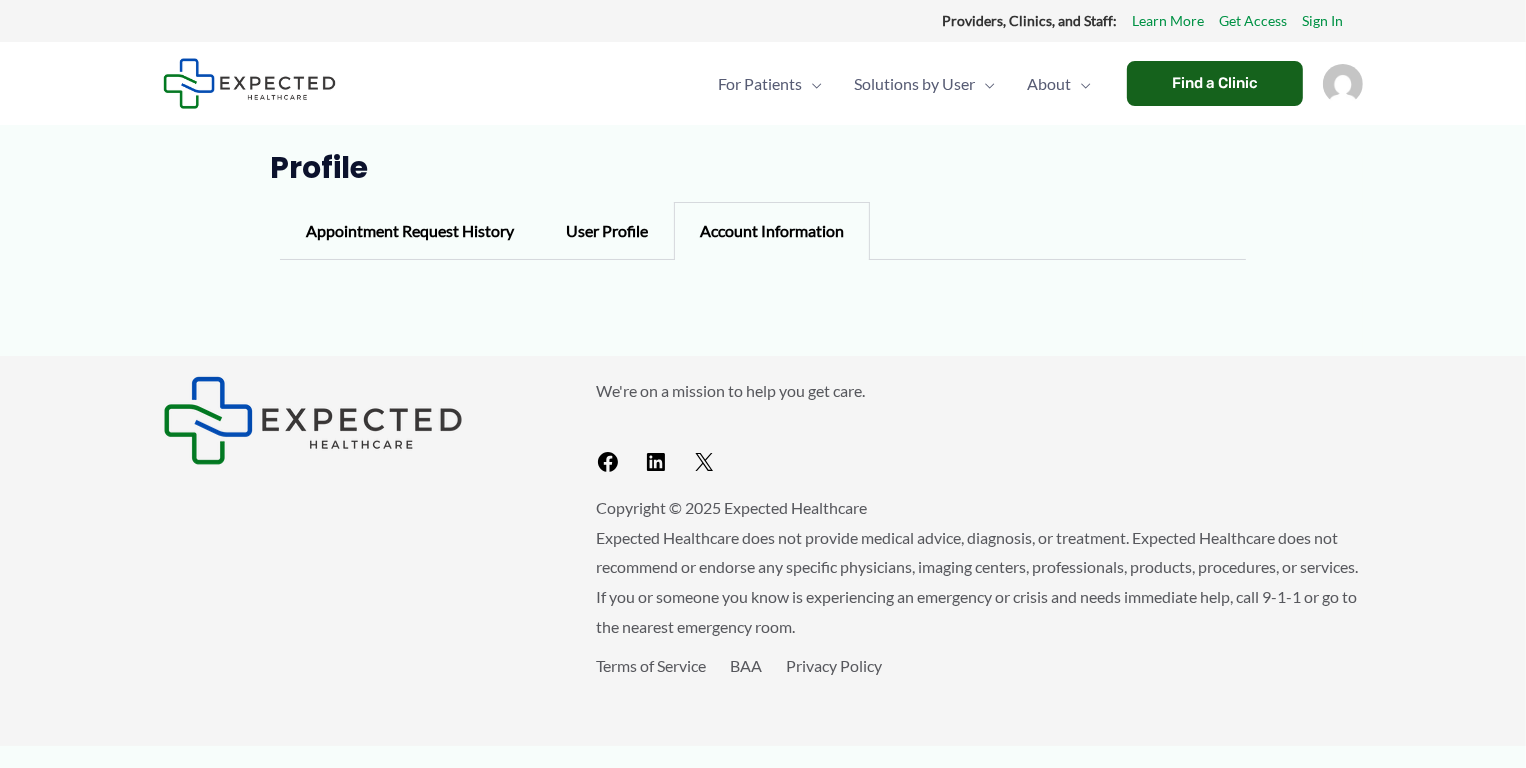 click on "Find a Clinic" at bounding box center (1215, 83) 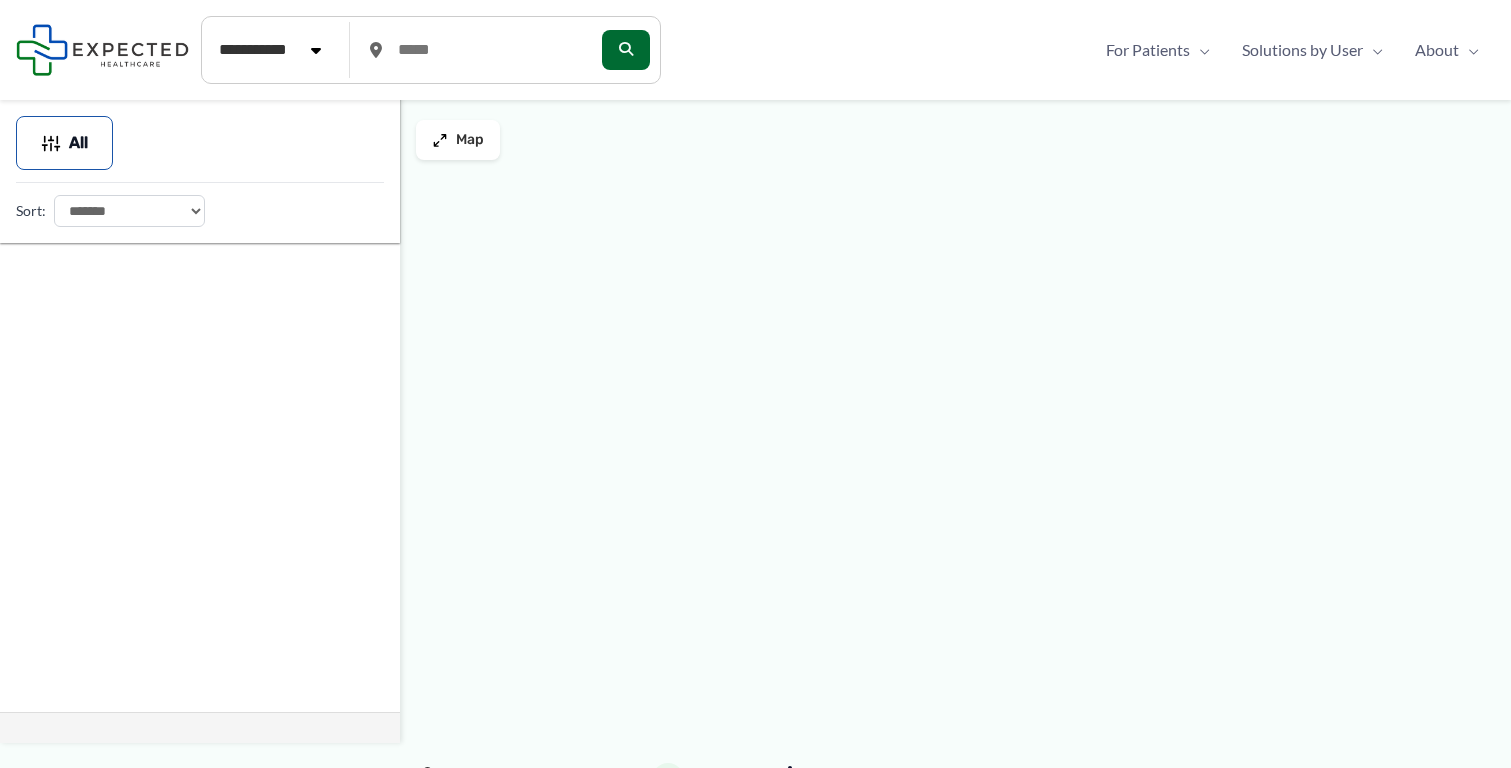 scroll, scrollTop: 0, scrollLeft: 0, axis: both 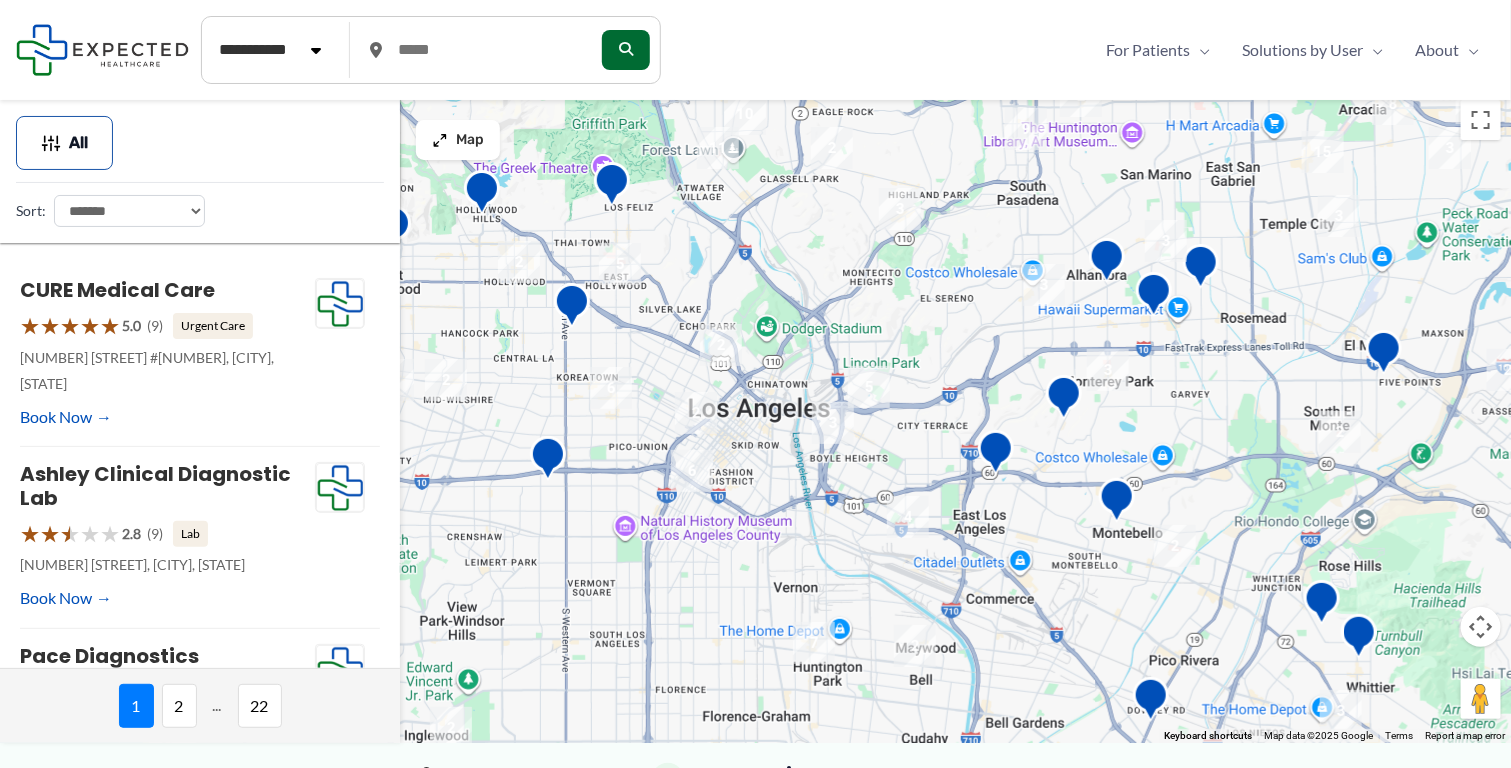 click on "**********" at bounding box center [270, 50] 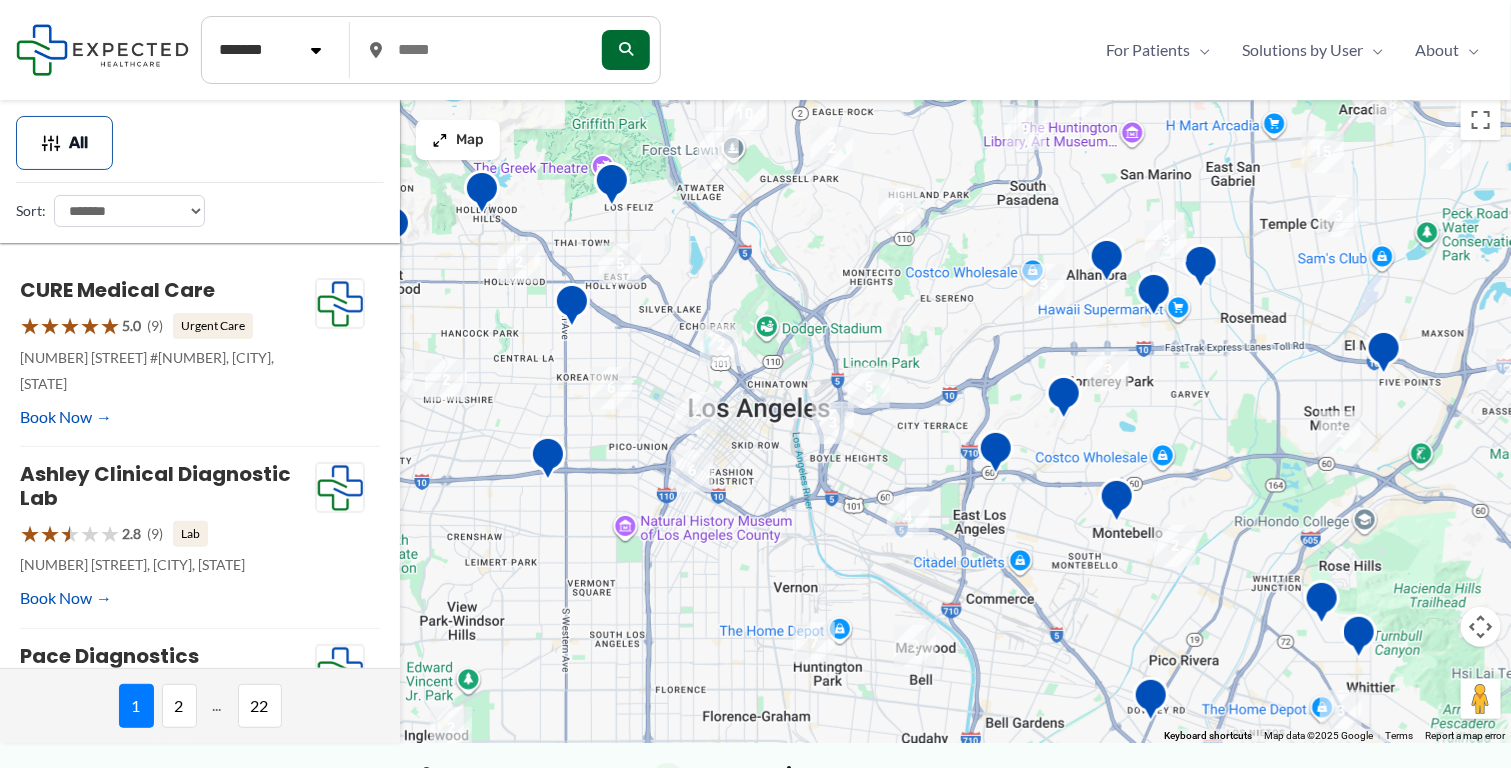 click on "**********" at bounding box center [270, 50] 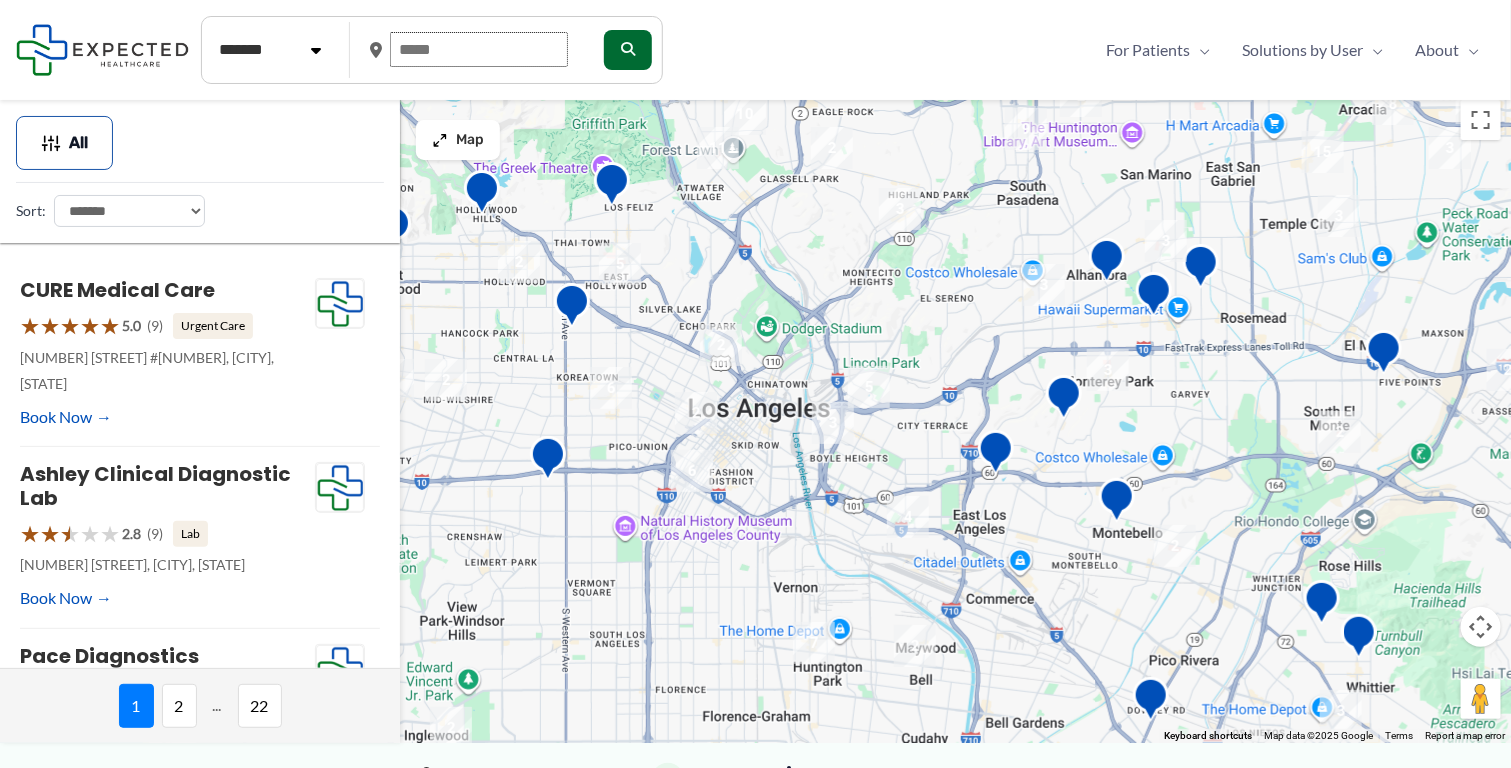 drag, startPoint x: 400, startPoint y: 46, endPoint x: 475, endPoint y: 47, distance: 75.00667 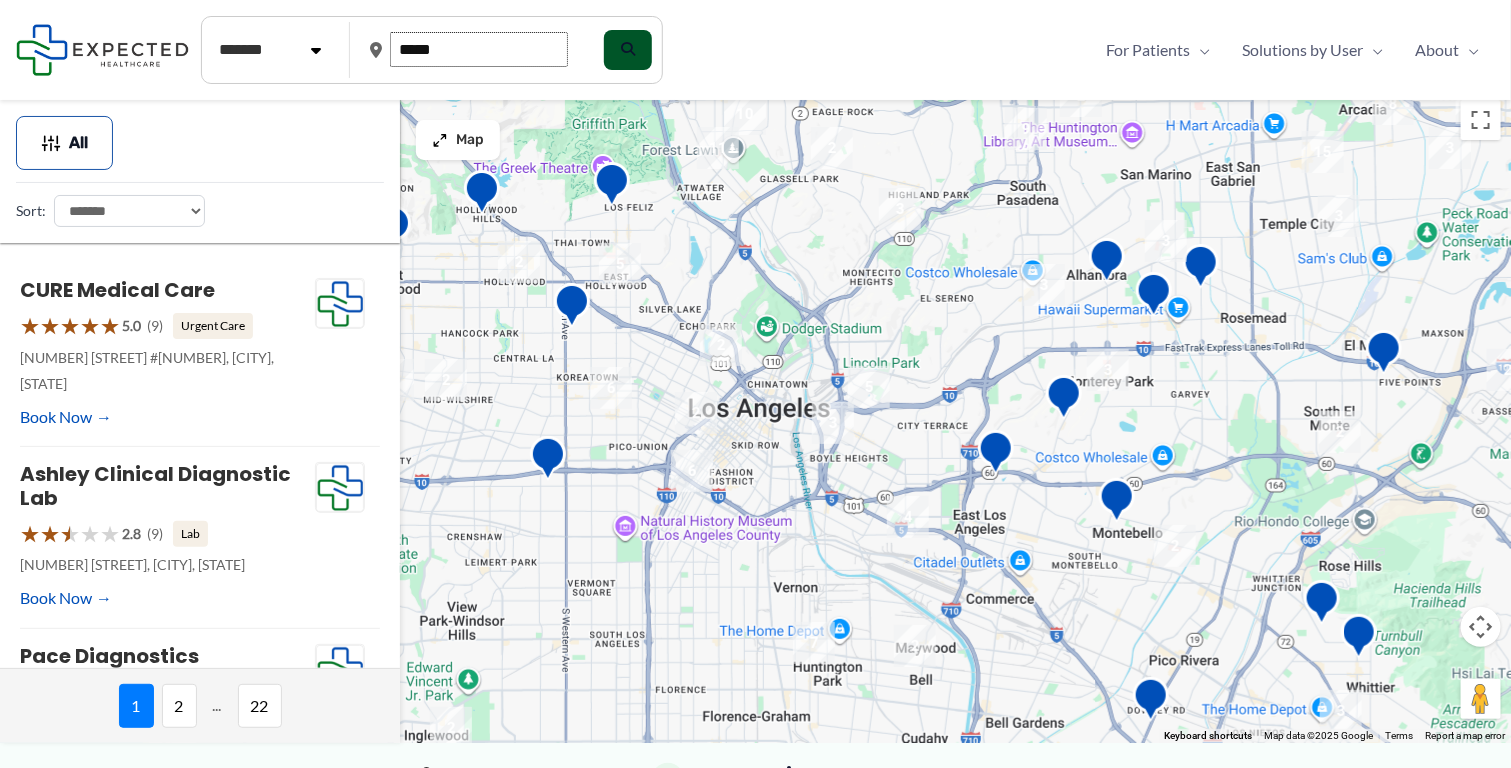 type on "*****" 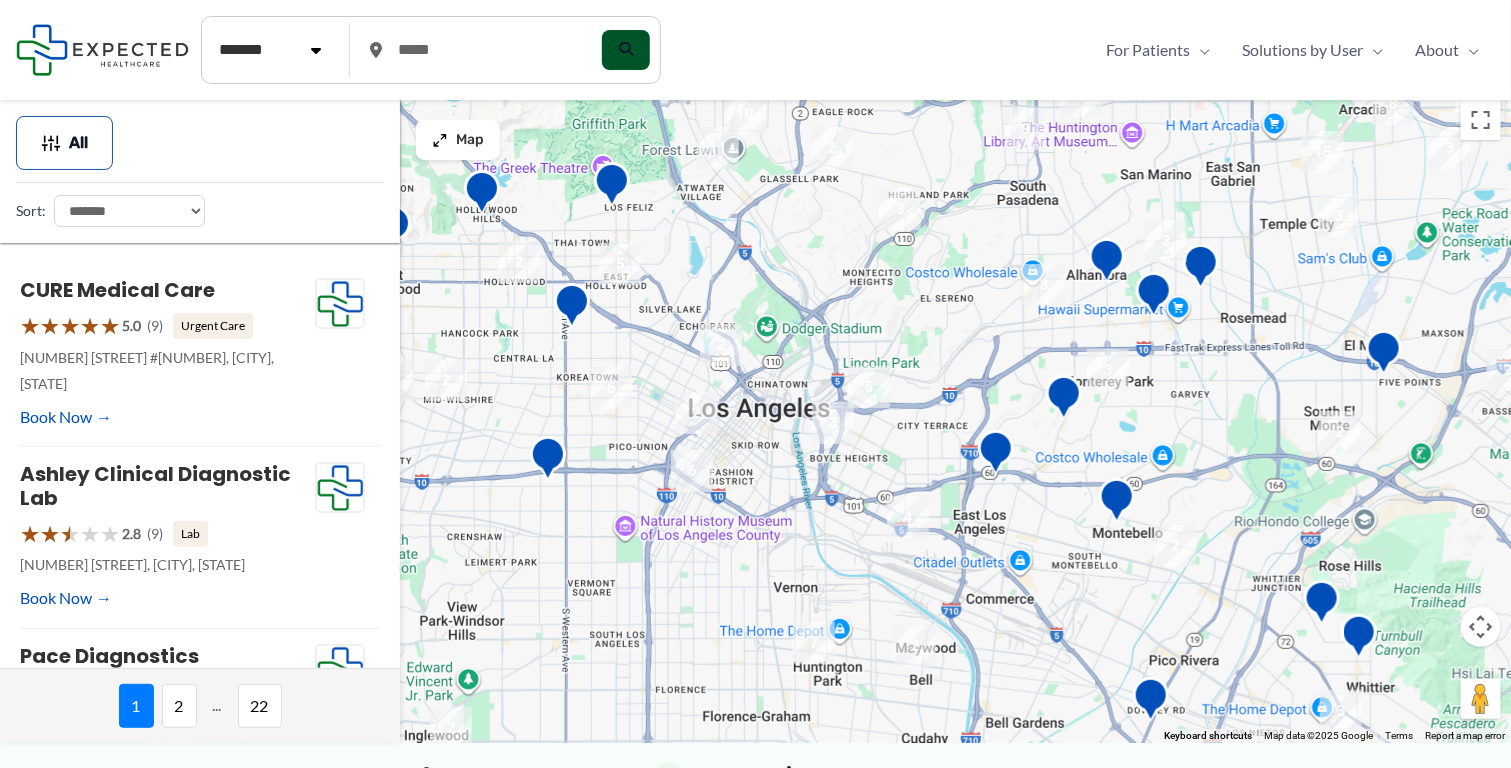 click at bounding box center [626, 49] 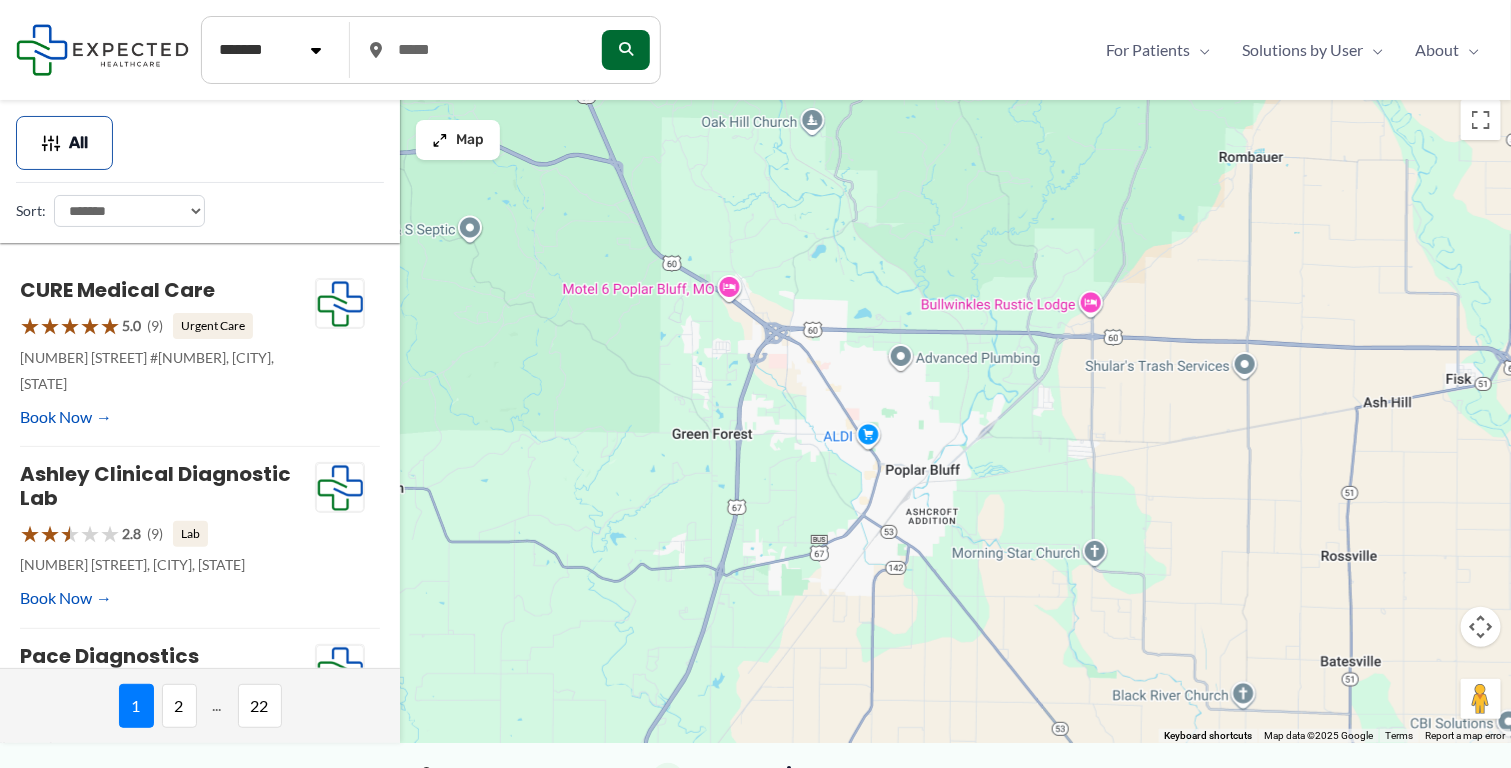 click on "**********" at bounding box center (129, 211) 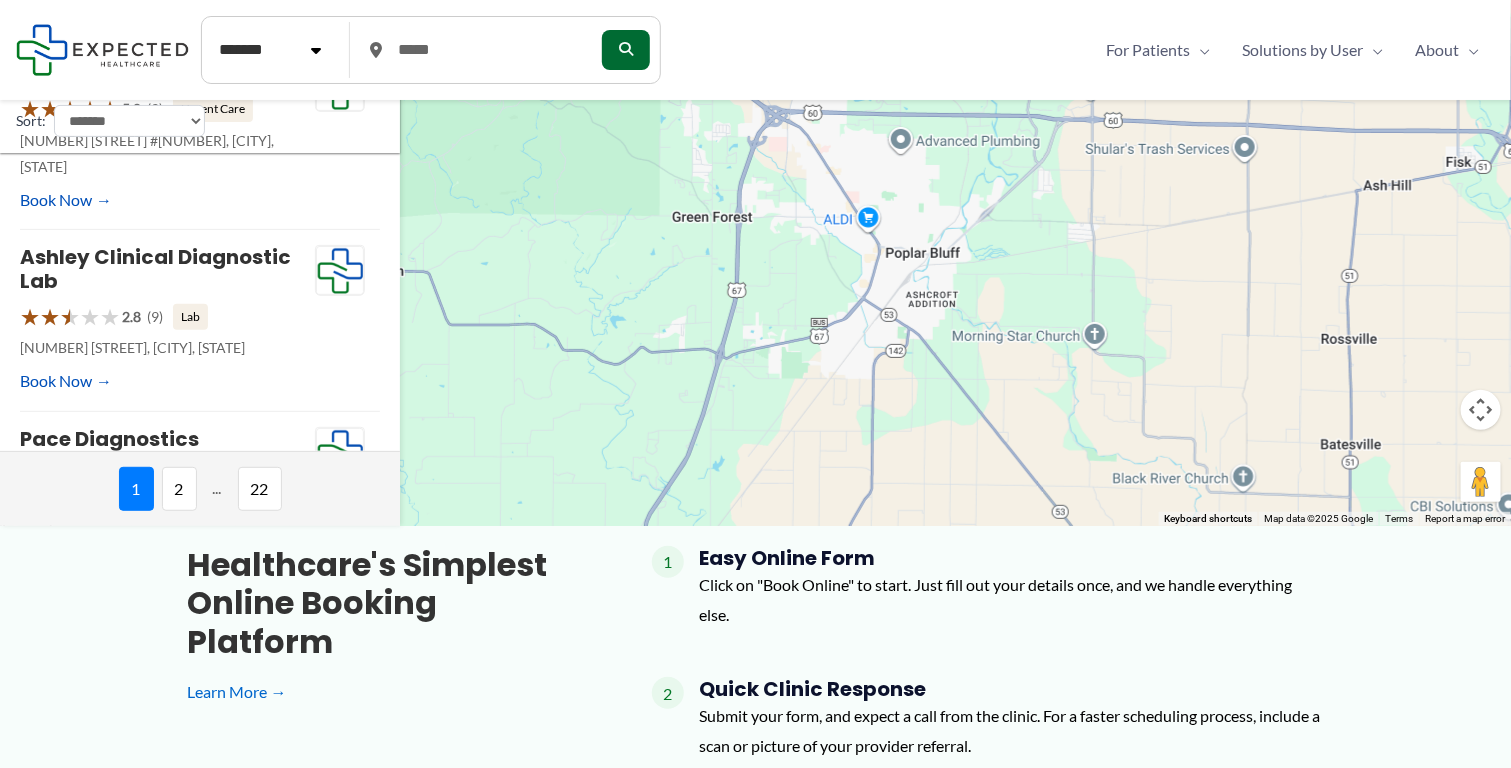 scroll, scrollTop: 100, scrollLeft: 0, axis: vertical 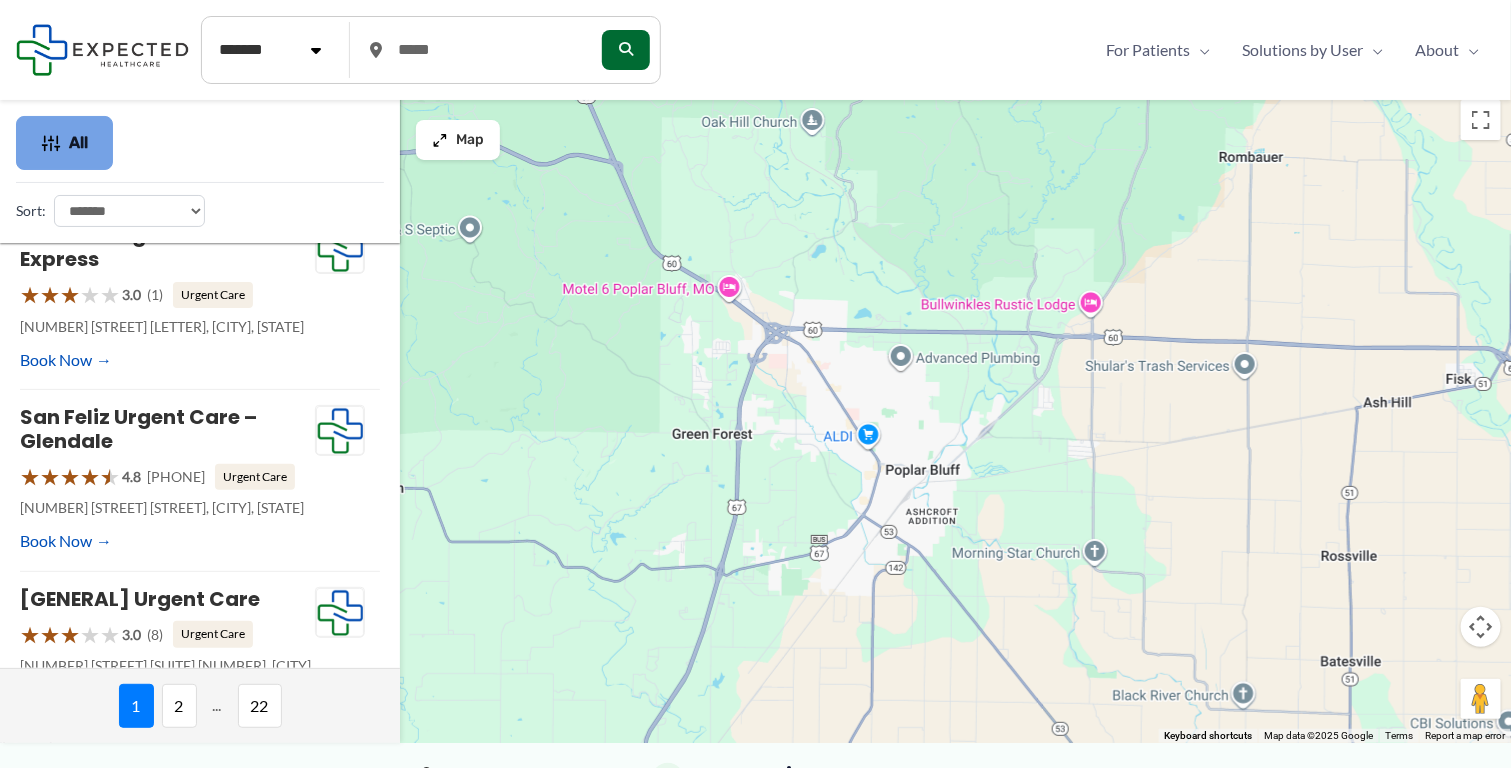 click on "All" at bounding box center [78, 143] 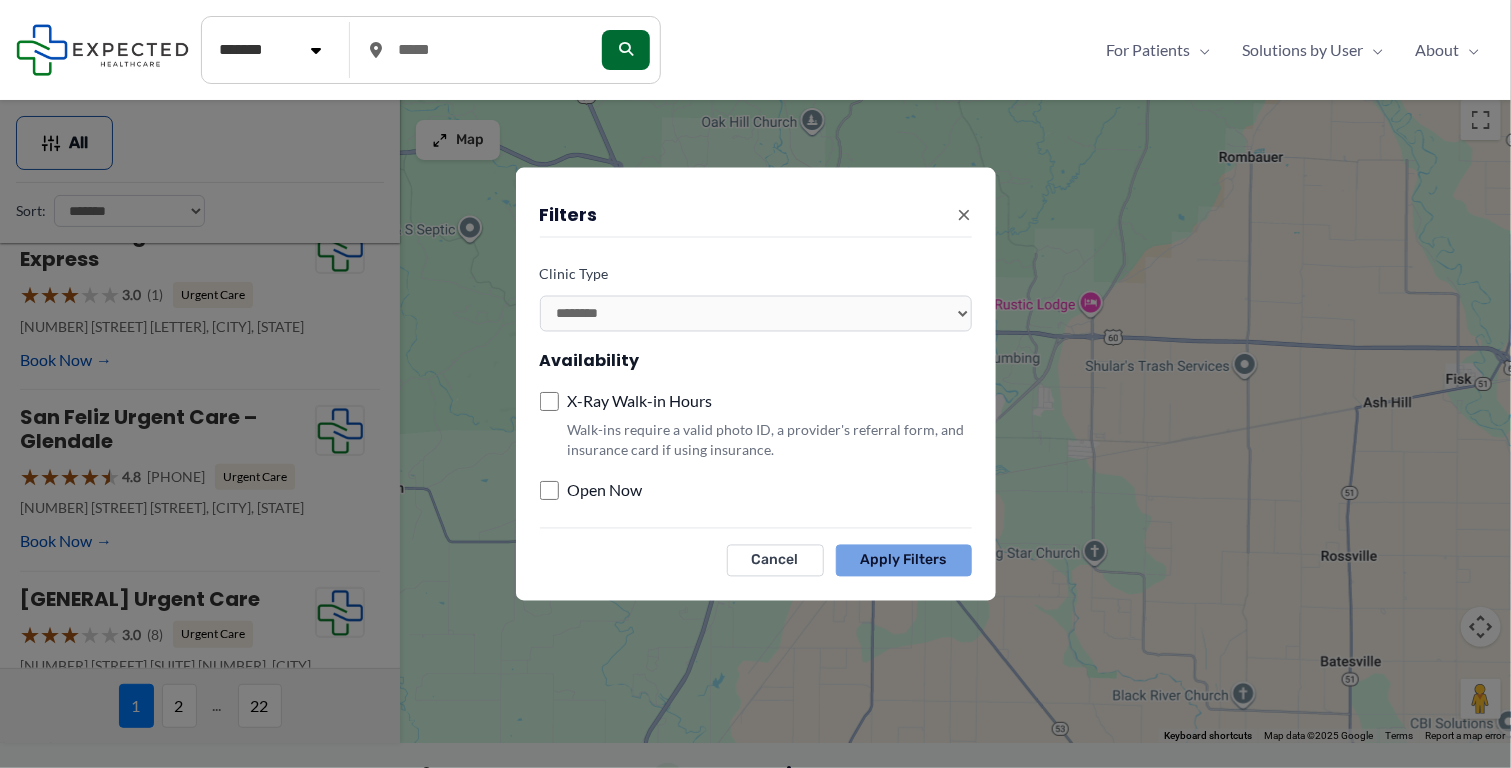 click on "Apply Filters" at bounding box center (904, 560) 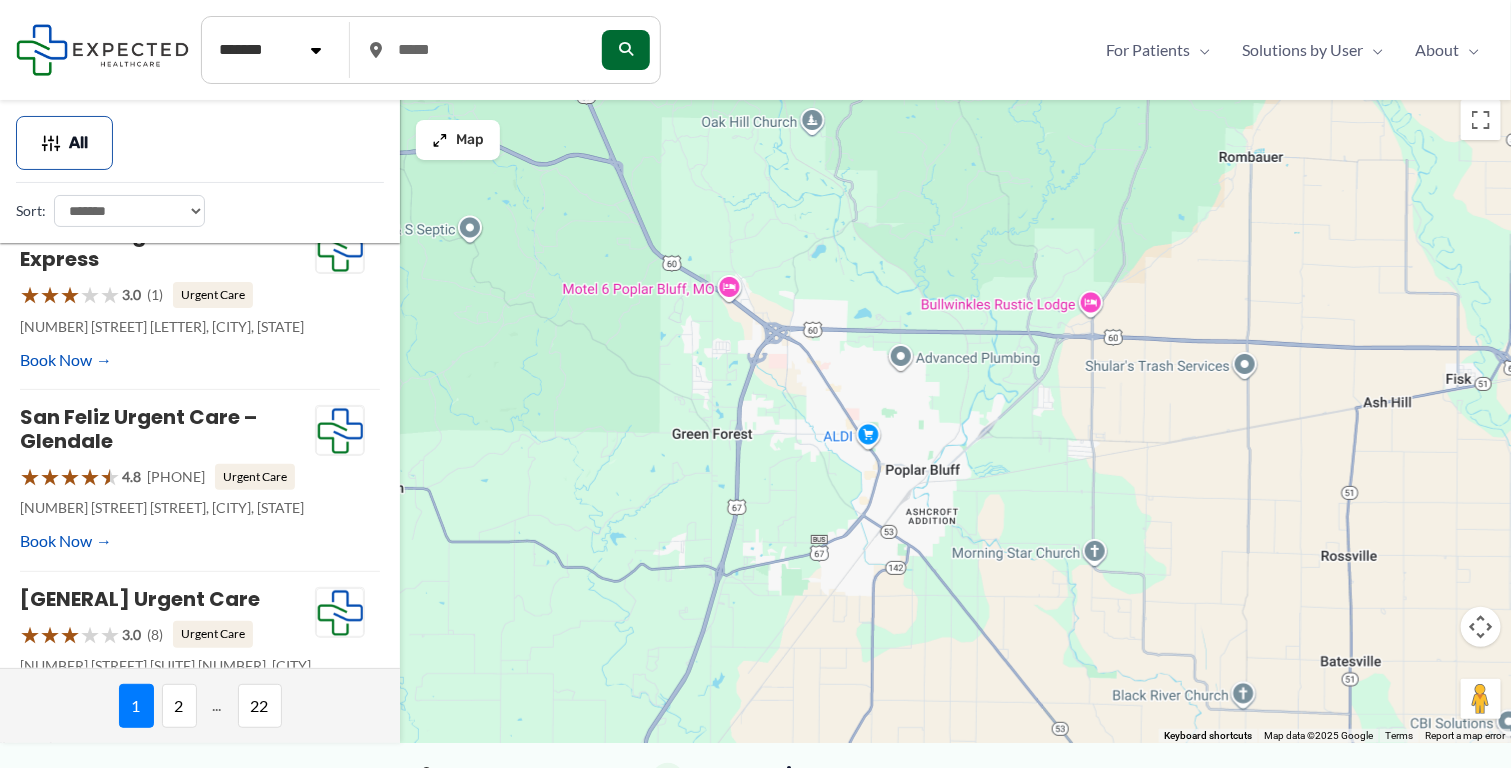 scroll, scrollTop: 0, scrollLeft: 0, axis: both 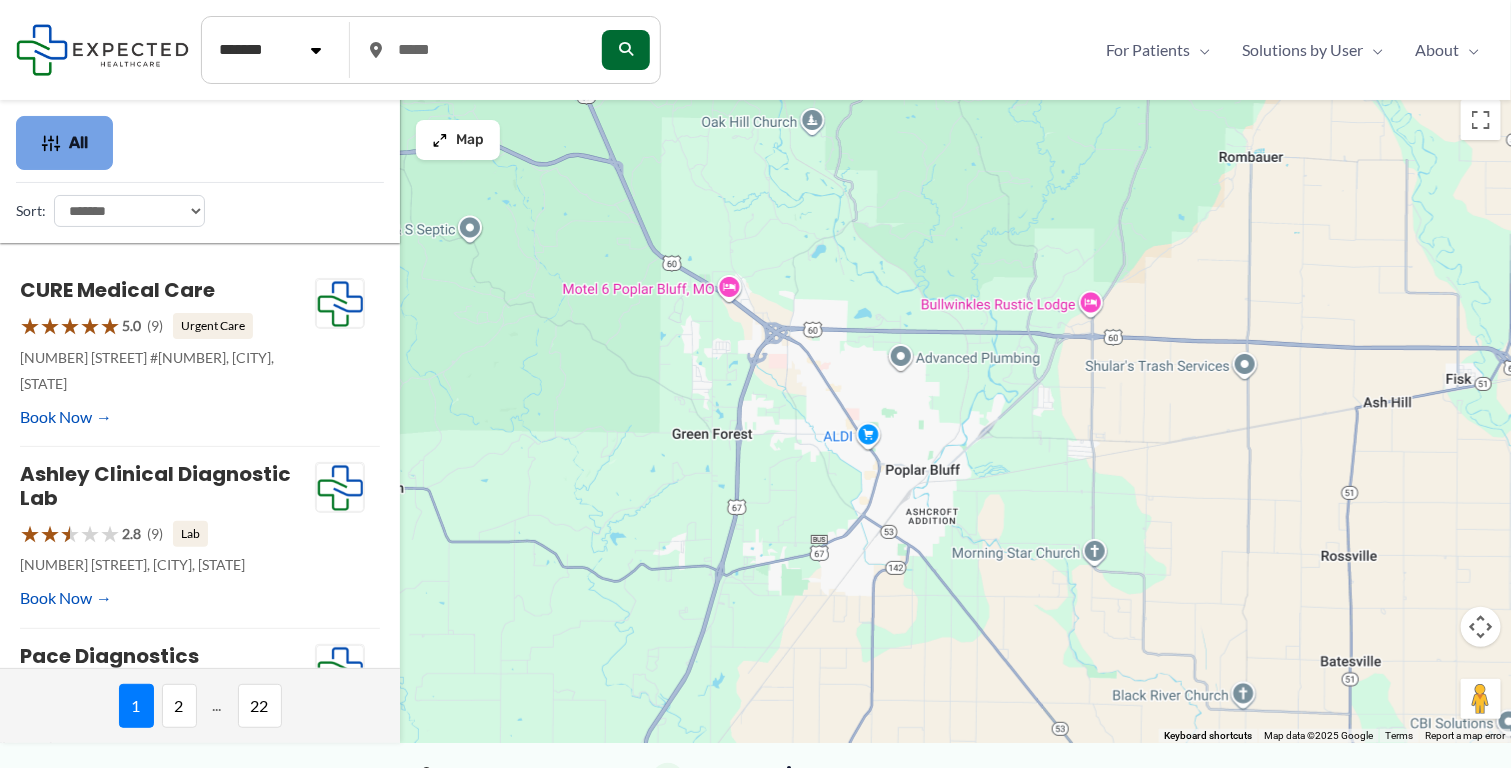 click on "All" at bounding box center (64, 143) 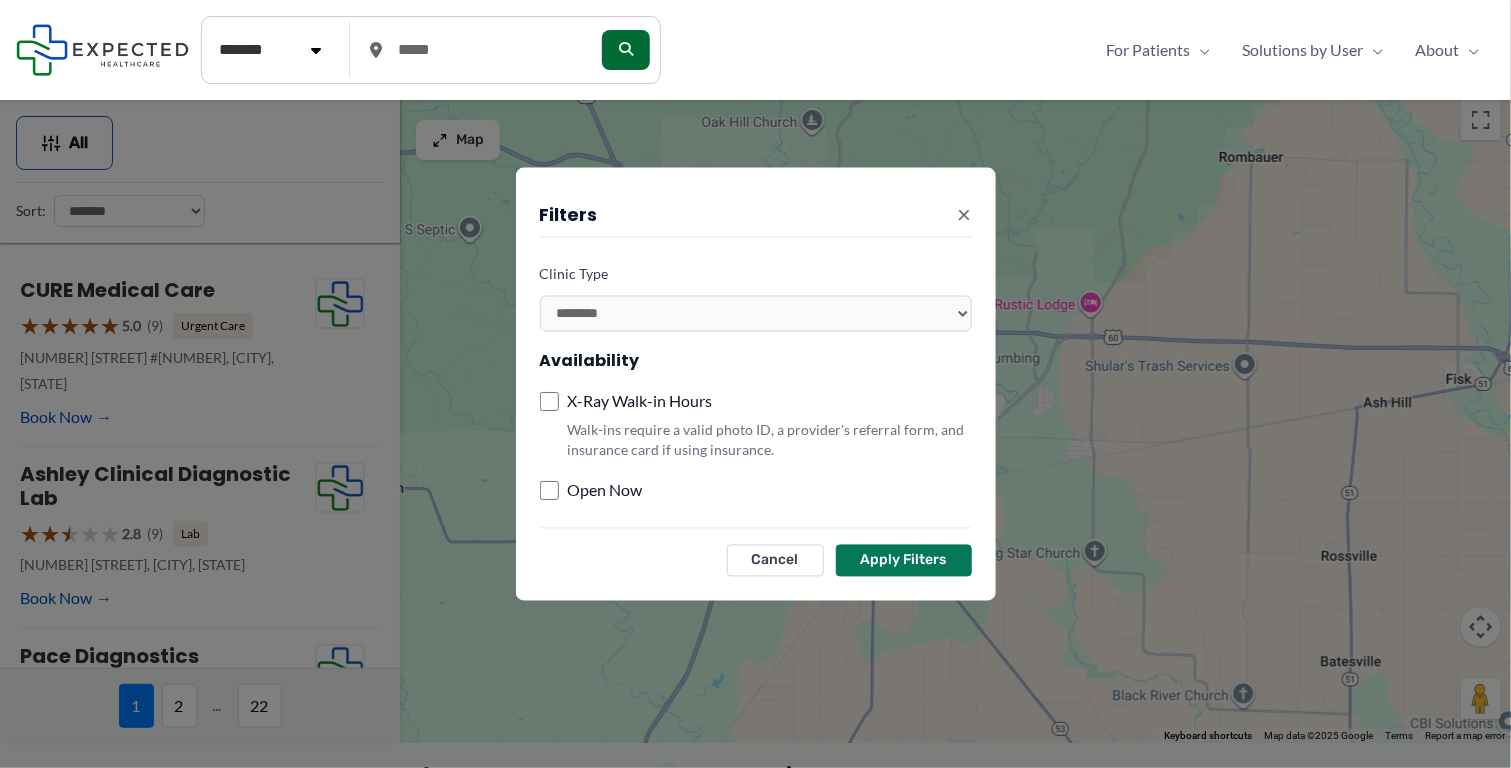 click on "×" at bounding box center (965, 214) 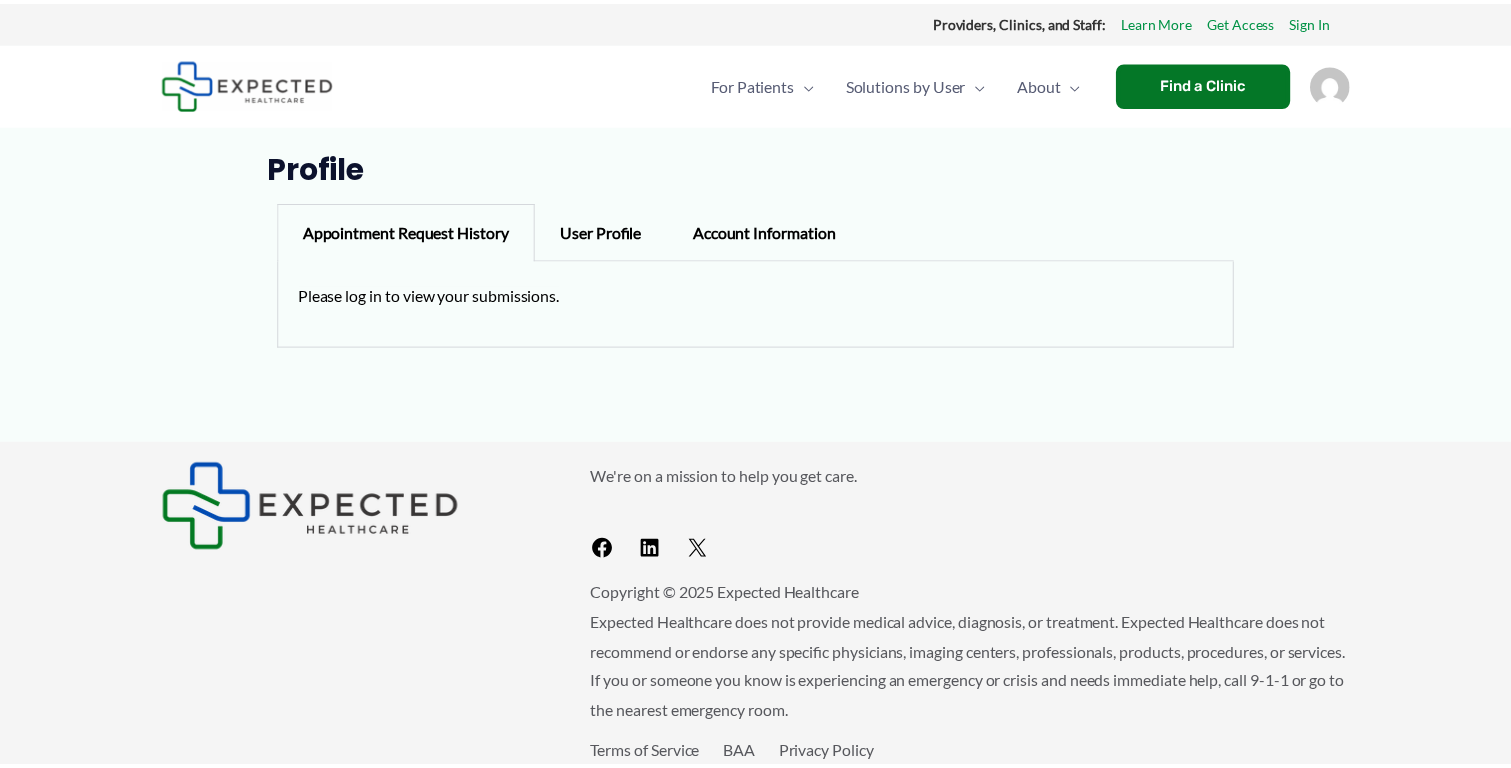 scroll, scrollTop: 0, scrollLeft: 0, axis: both 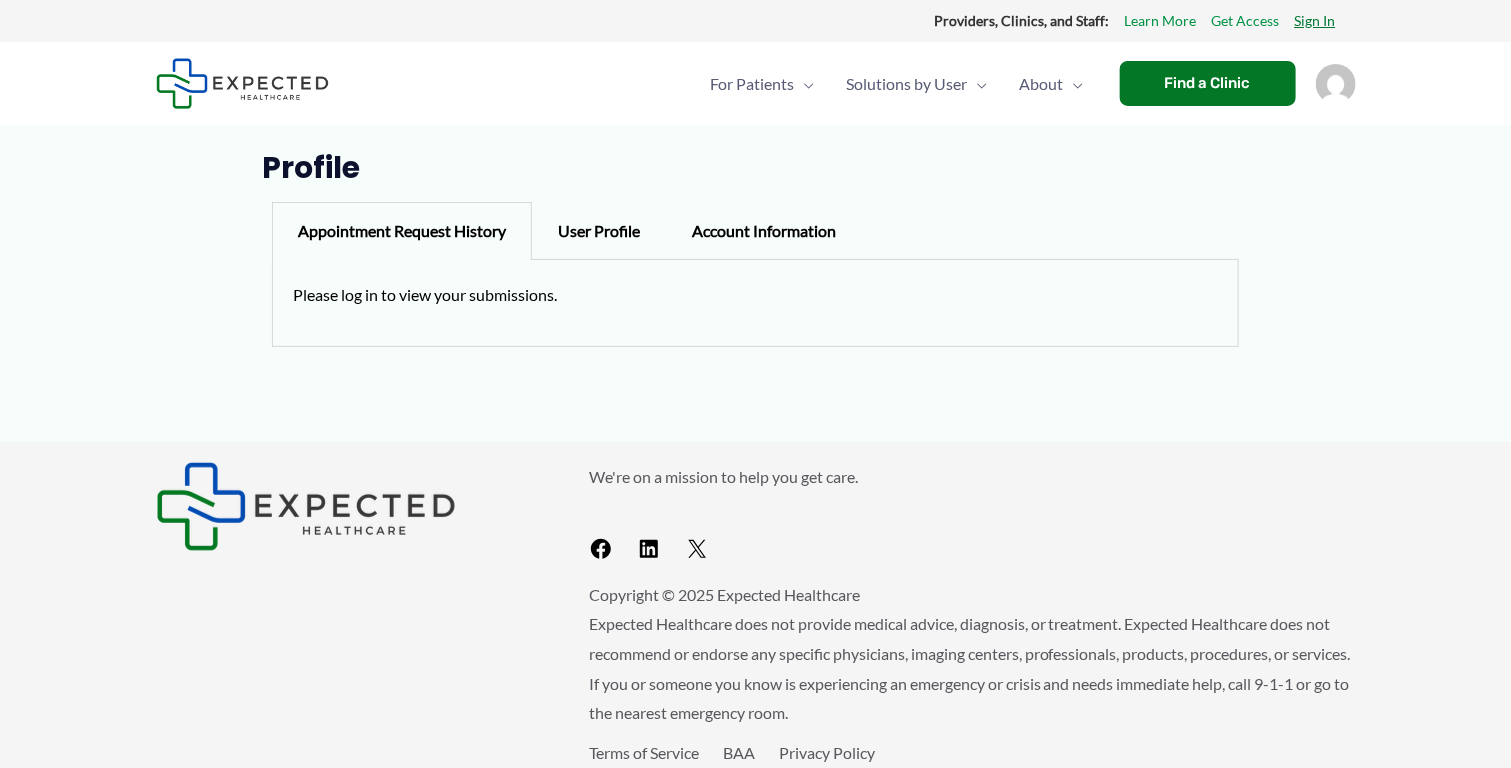 click on "Sign In" at bounding box center [1315, 21] 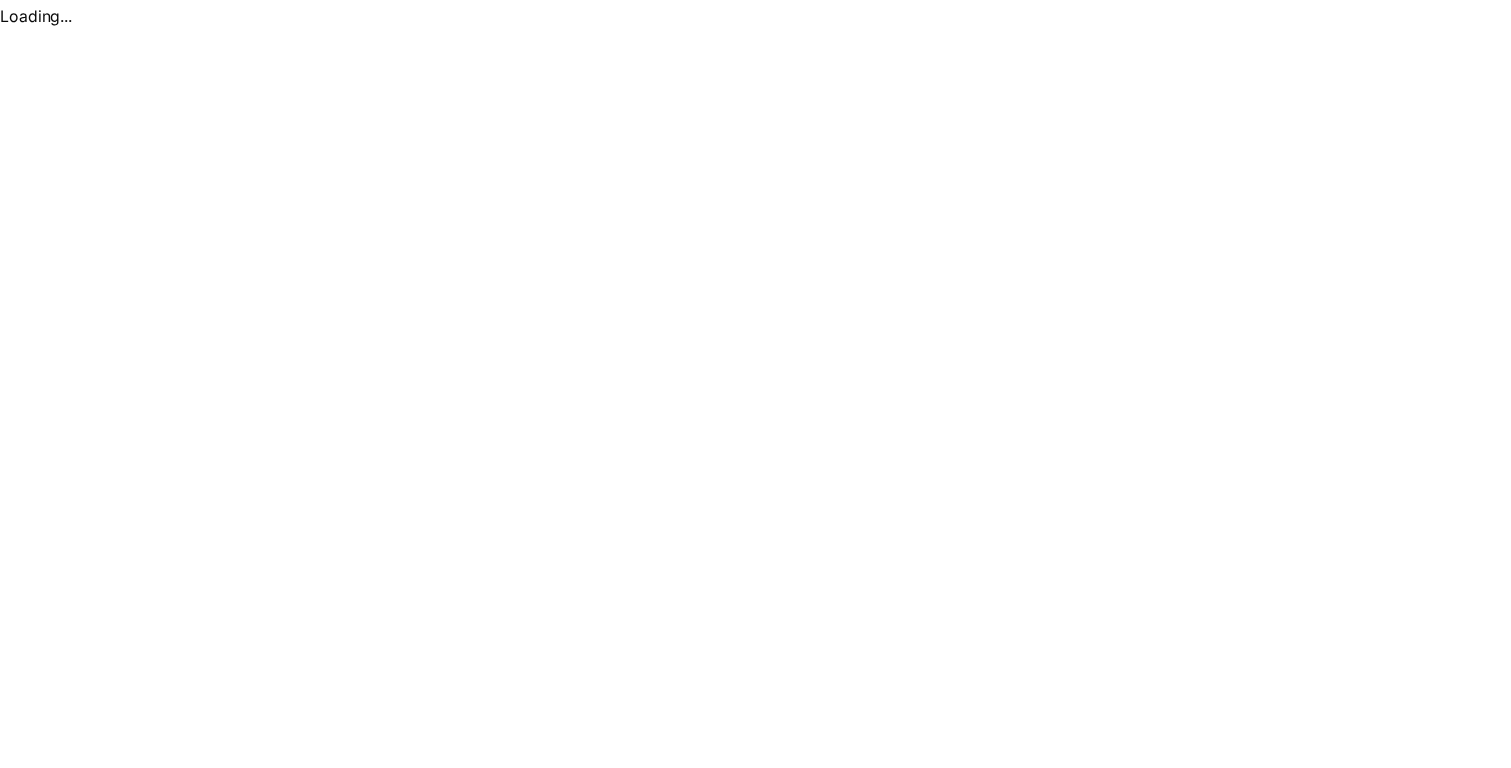 scroll, scrollTop: 0, scrollLeft: 0, axis: both 